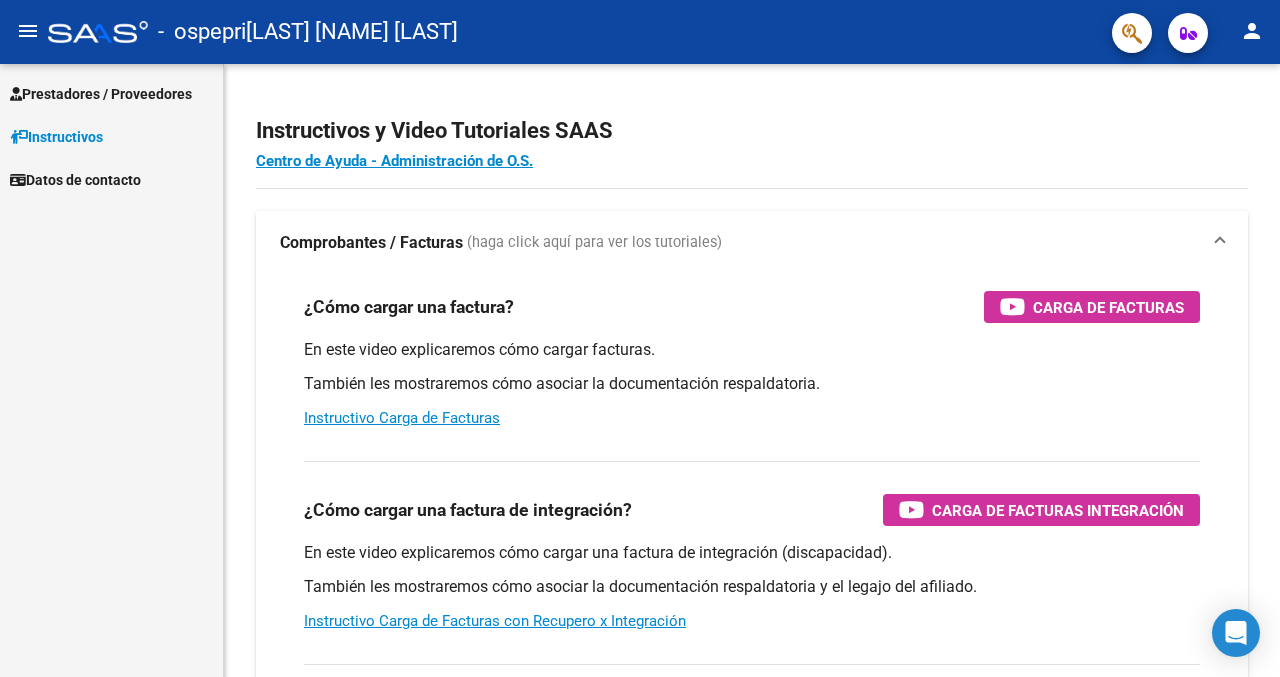 scroll, scrollTop: 0, scrollLeft: 0, axis: both 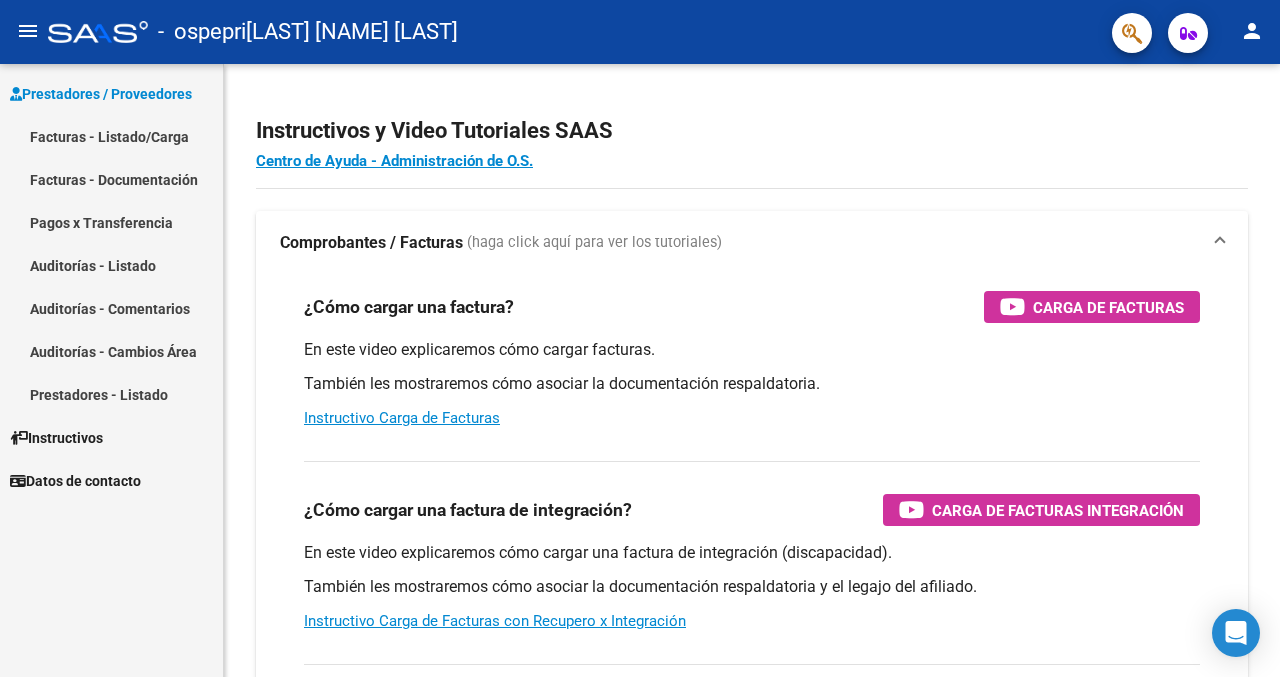 click on "Facturas - Listado/Carga" at bounding box center [111, 136] 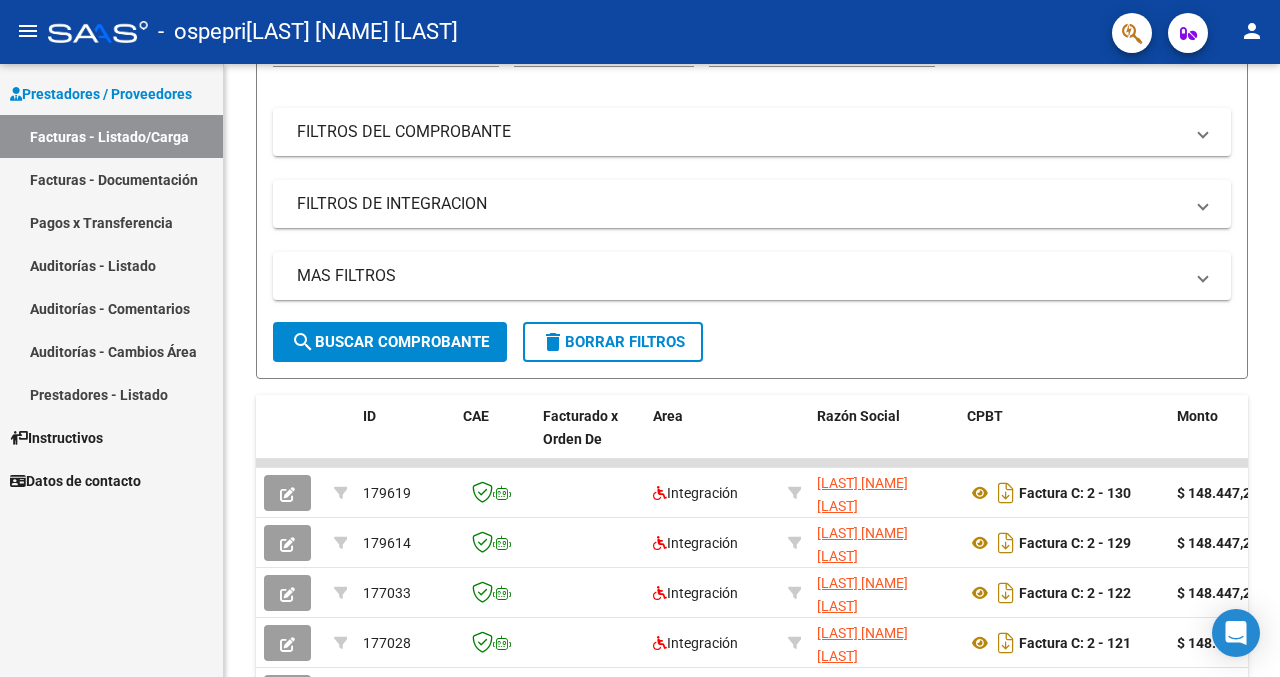 scroll, scrollTop: 223, scrollLeft: 0, axis: vertical 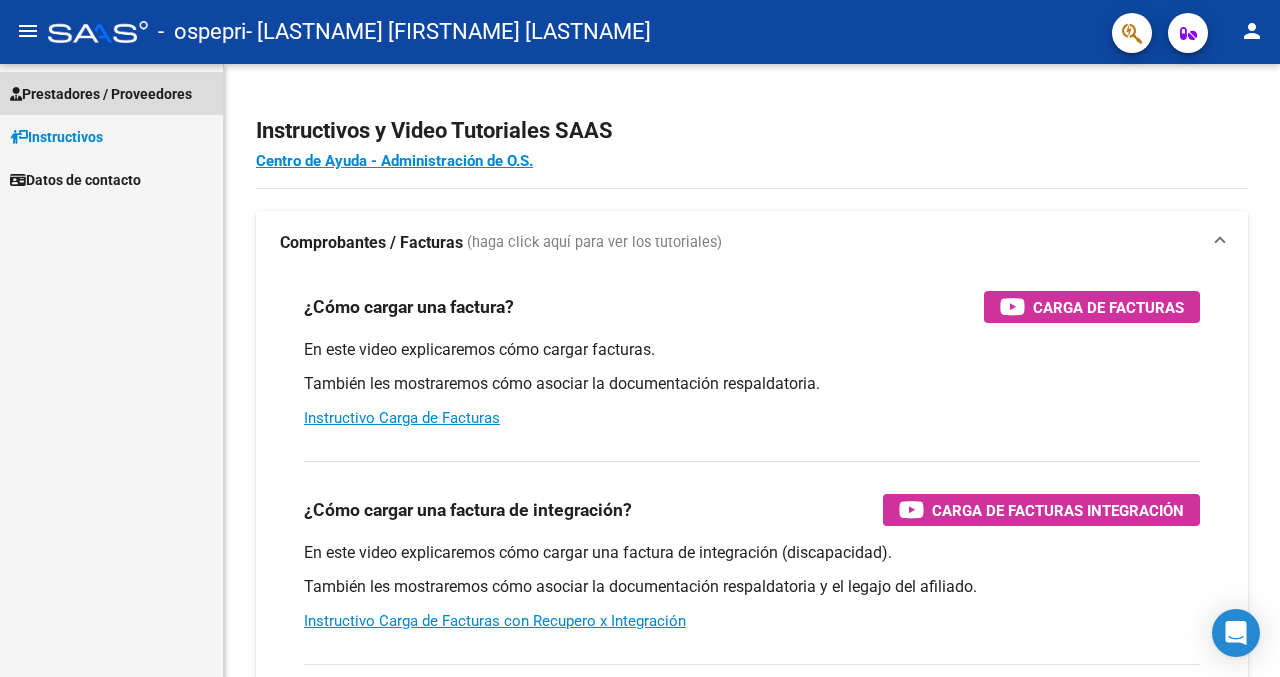 click on "Prestadores / Proveedores" at bounding box center [101, 94] 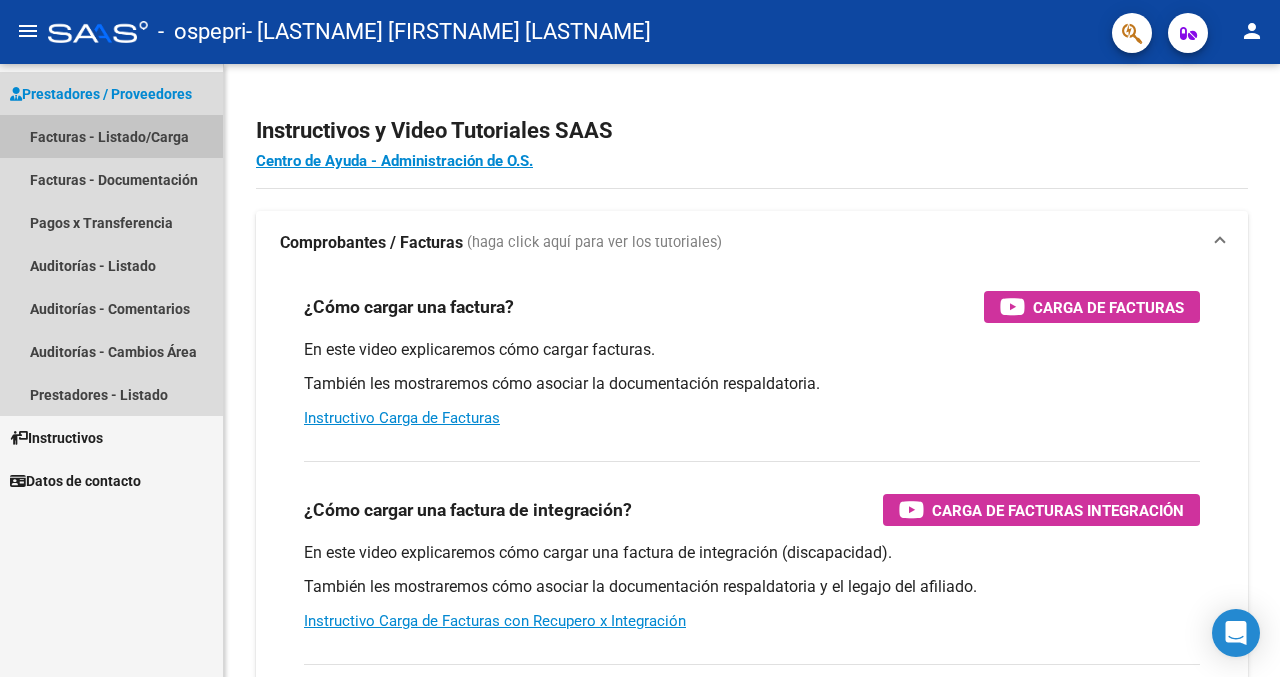 click on "Facturas - Listado/Carga" at bounding box center (111, 136) 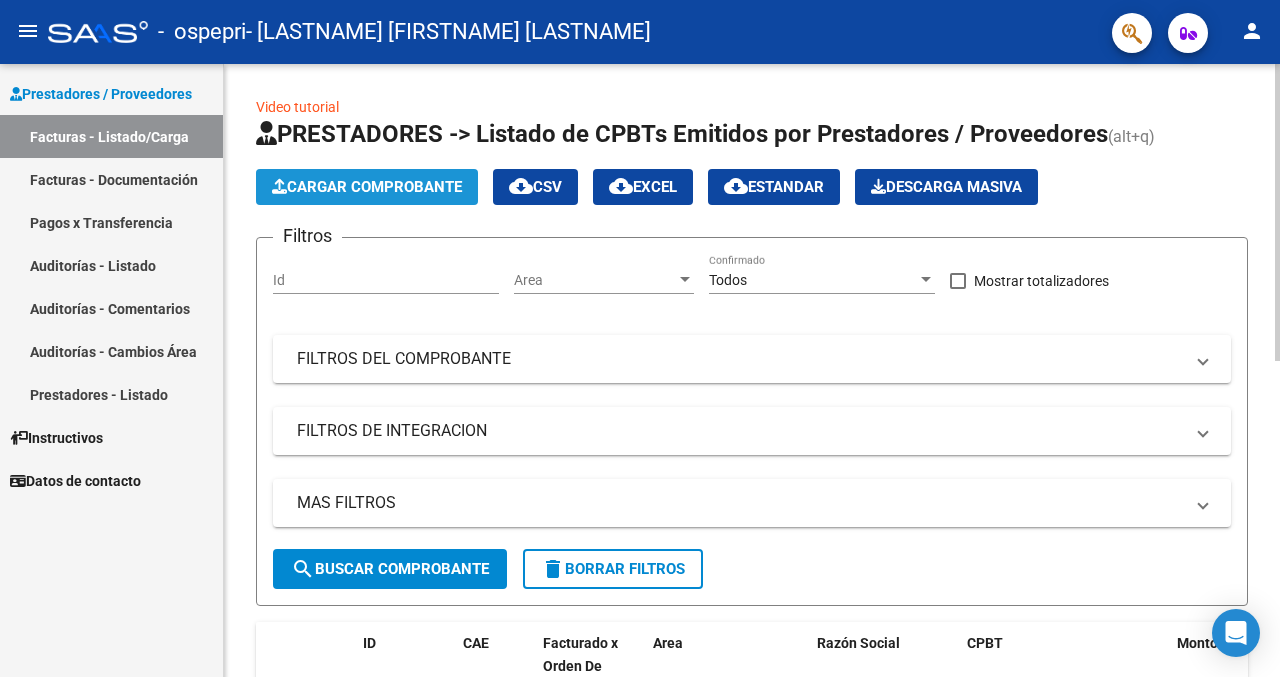 click on "Cargar Comprobante" 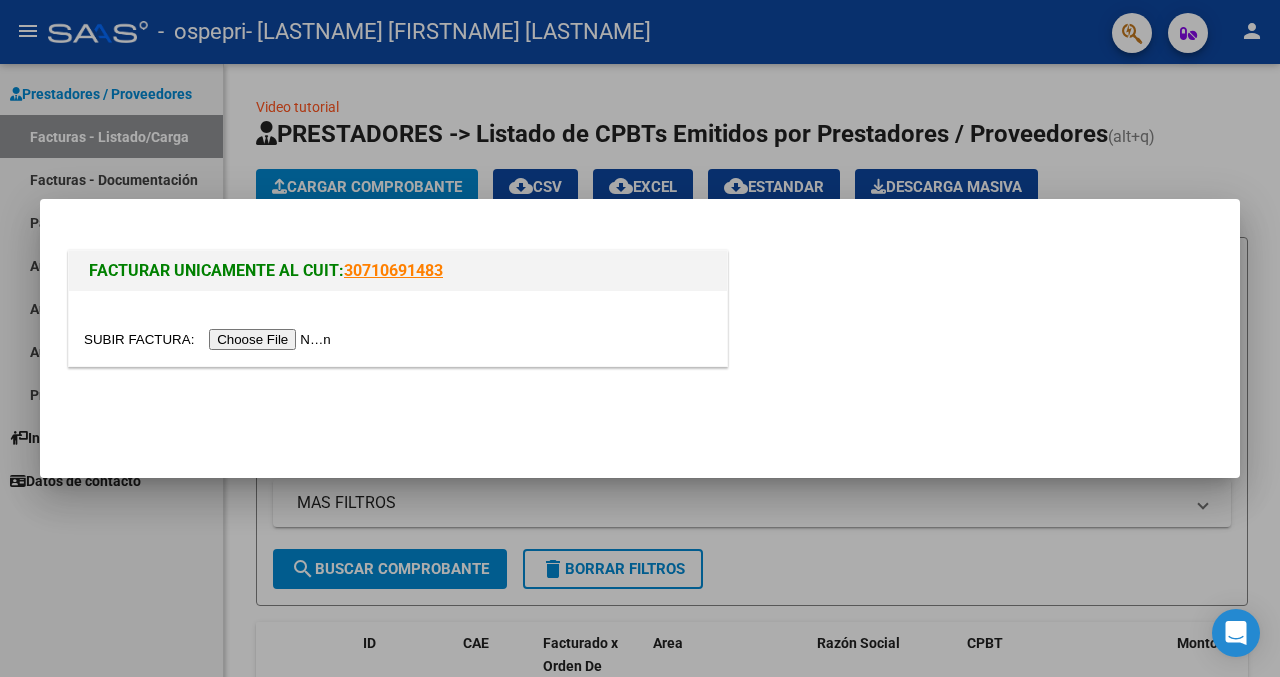click at bounding box center [210, 339] 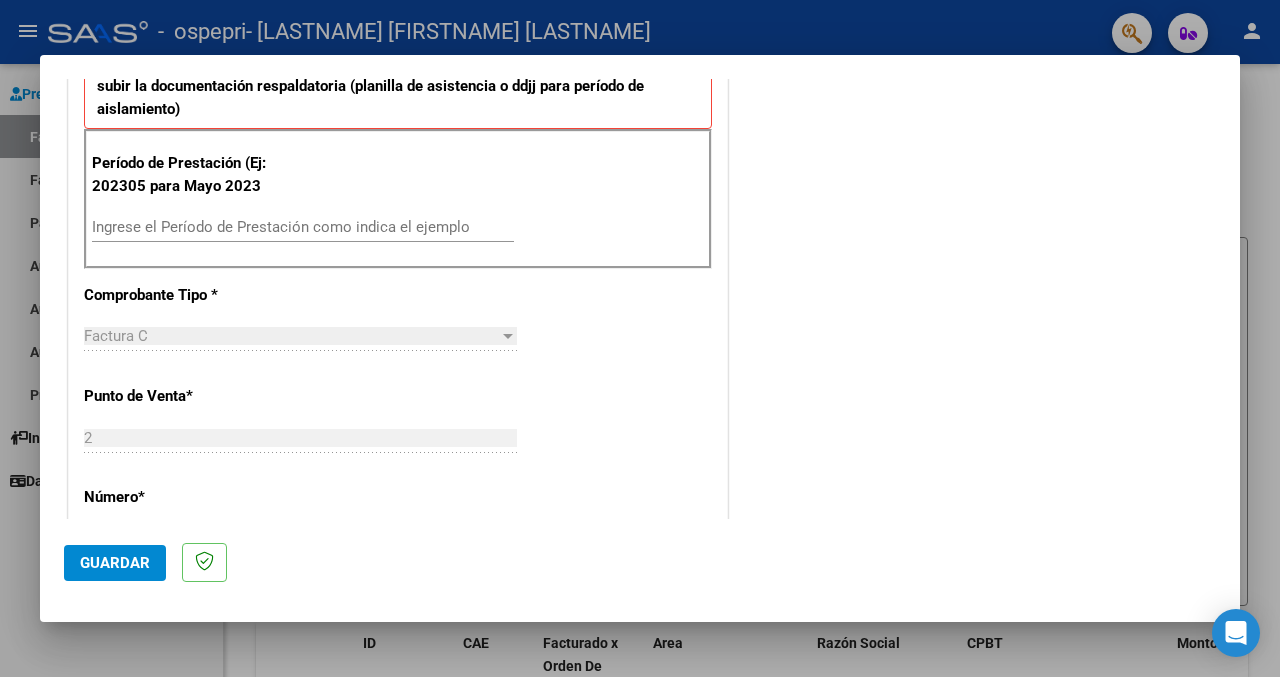 scroll, scrollTop: 426, scrollLeft: 0, axis: vertical 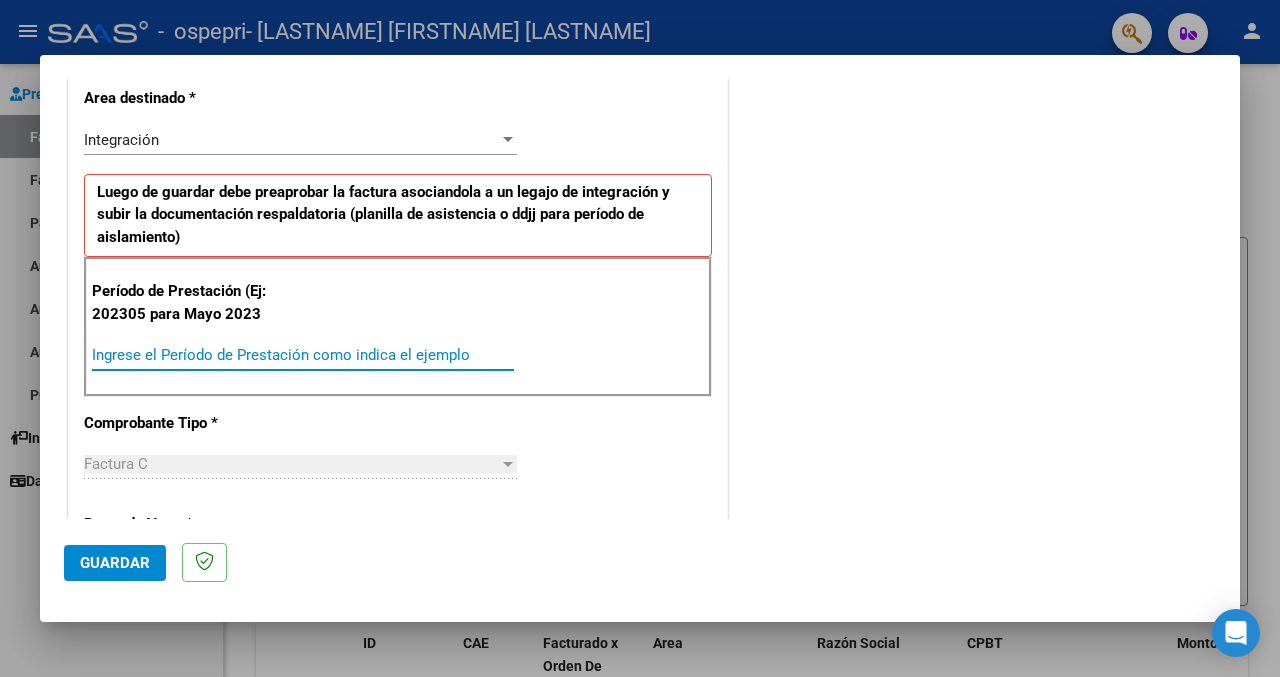 click on "Ingrese el Período de Prestación como indica el ejemplo" at bounding box center (303, 355) 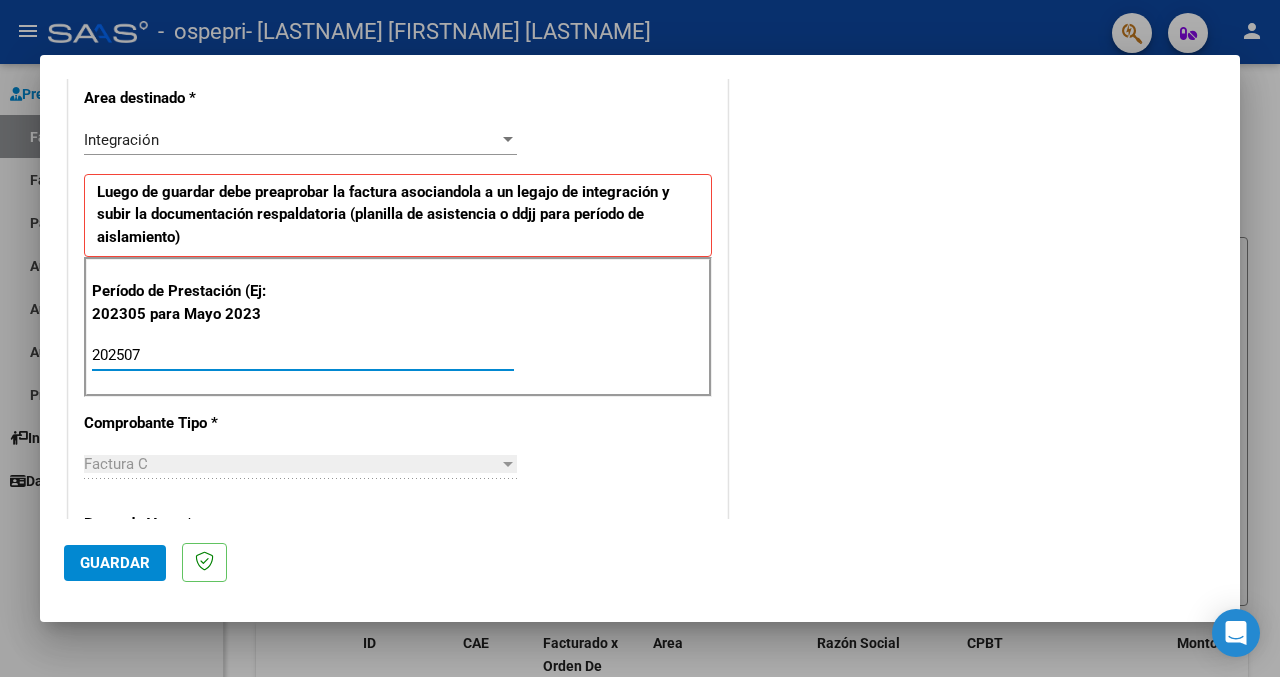 type on "202507" 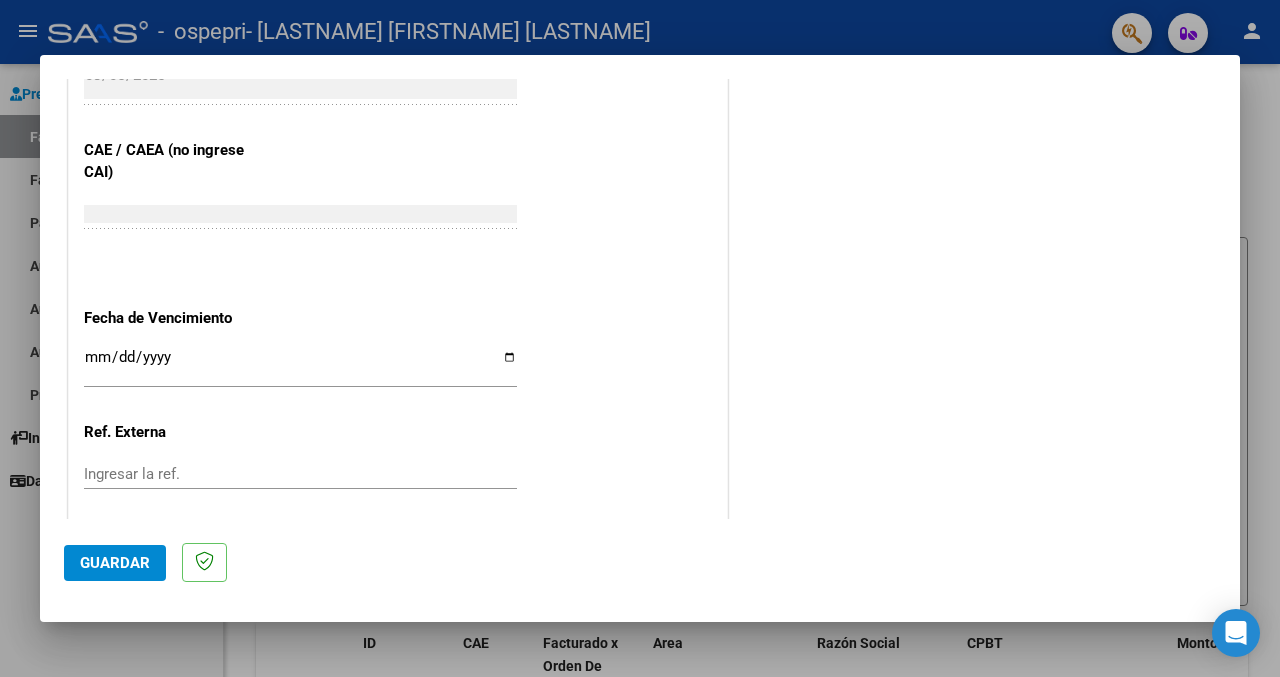 scroll, scrollTop: 1322, scrollLeft: 0, axis: vertical 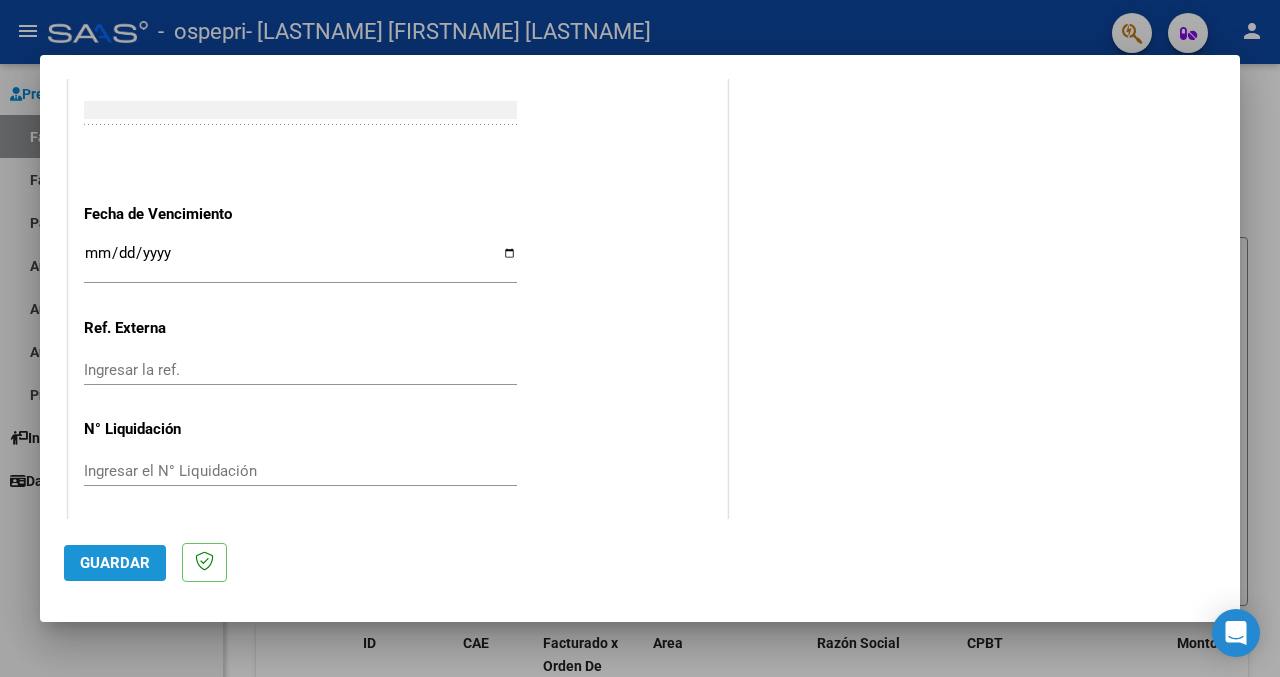 click on "Guardar" 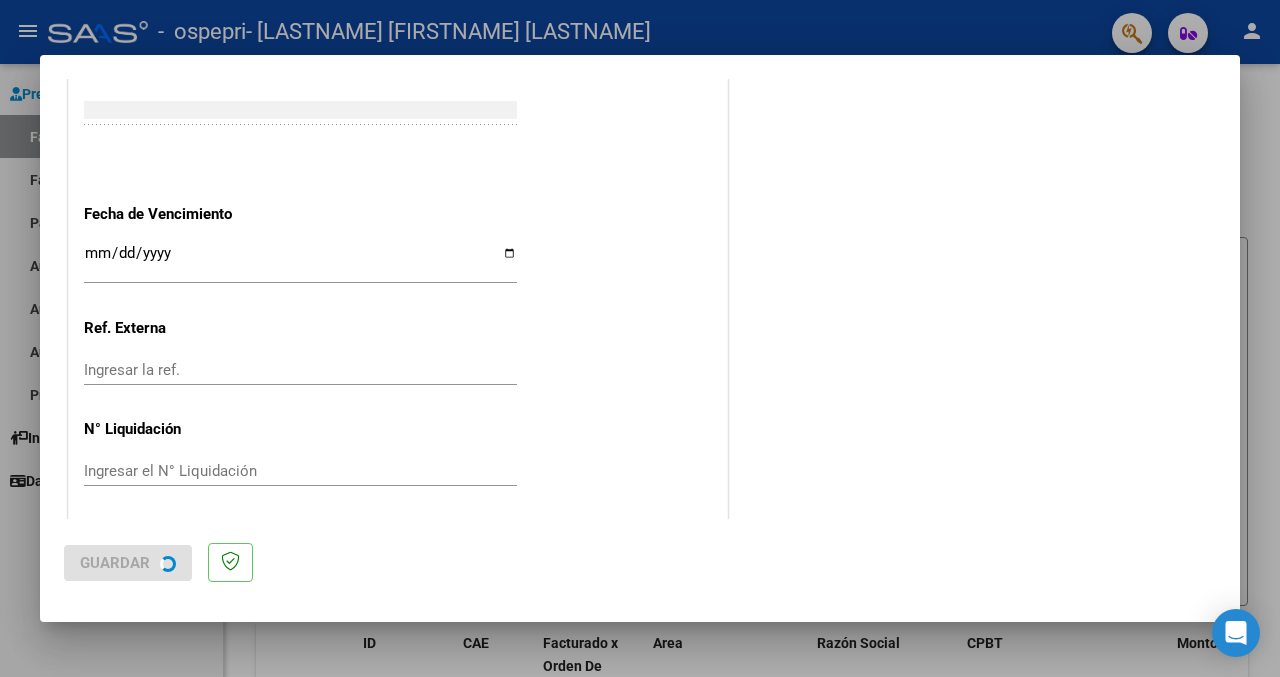 scroll, scrollTop: 0, scrollLeft: 0, axis: both 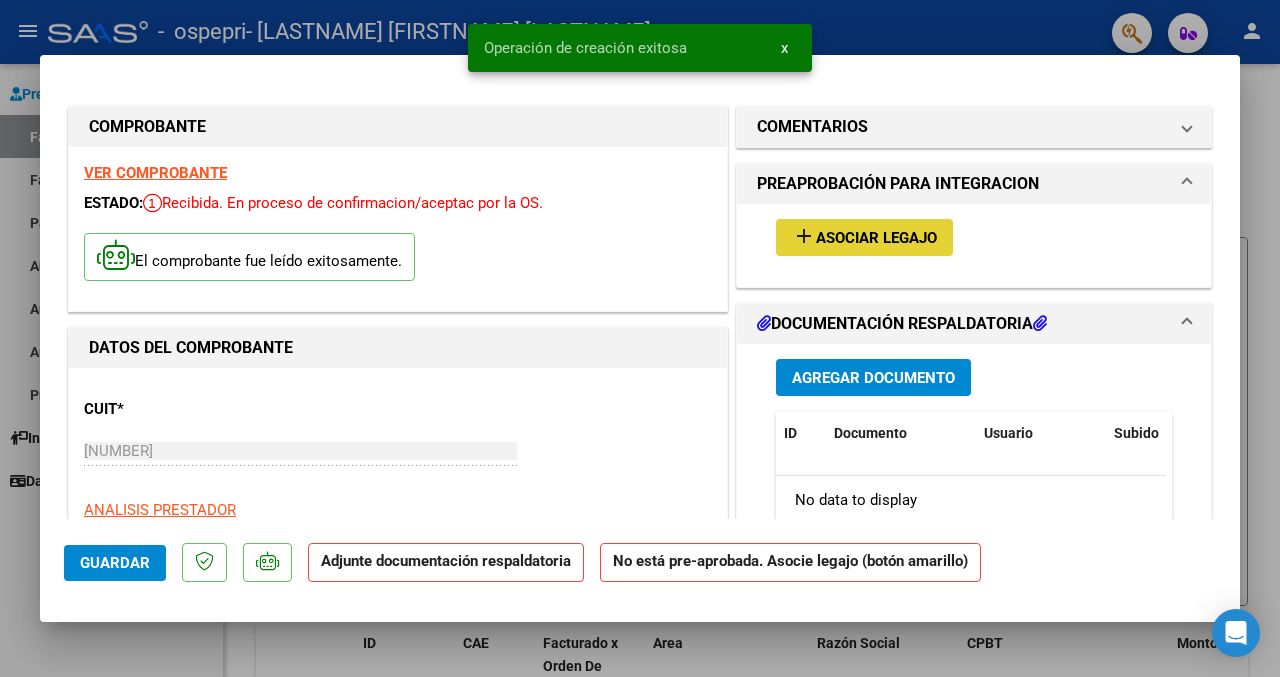 click on "Asociar Legajo" at bounding box center (876, 238) 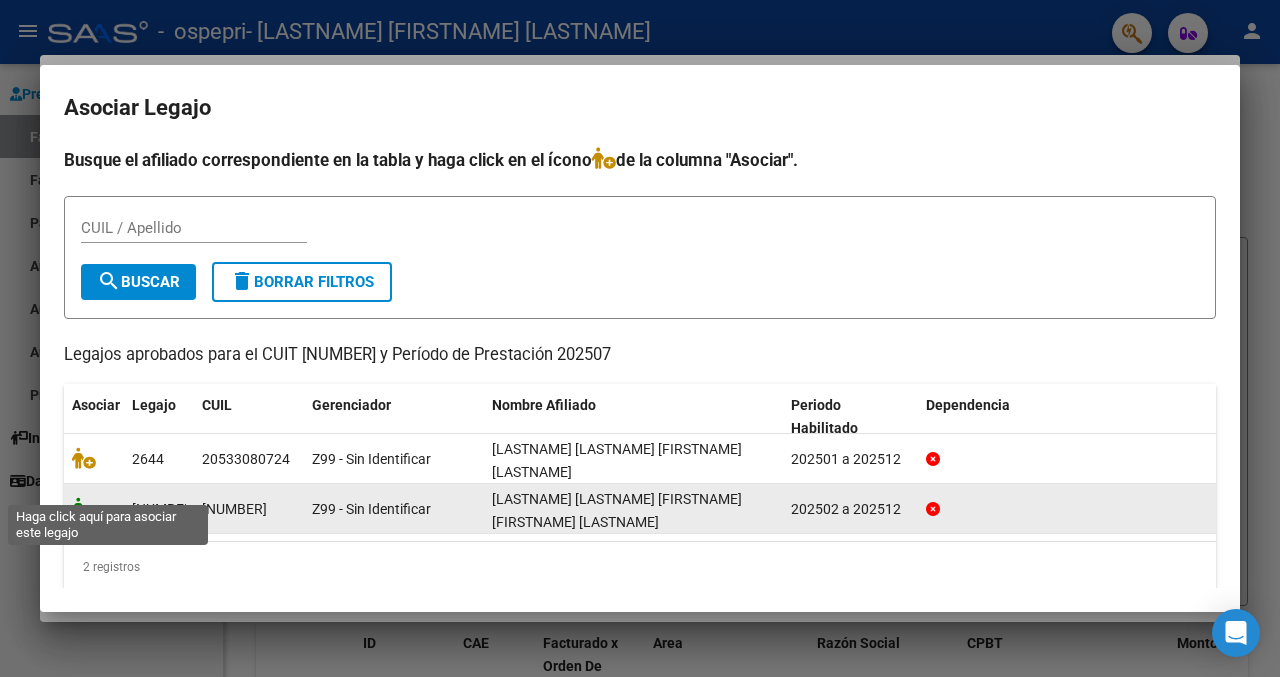 click 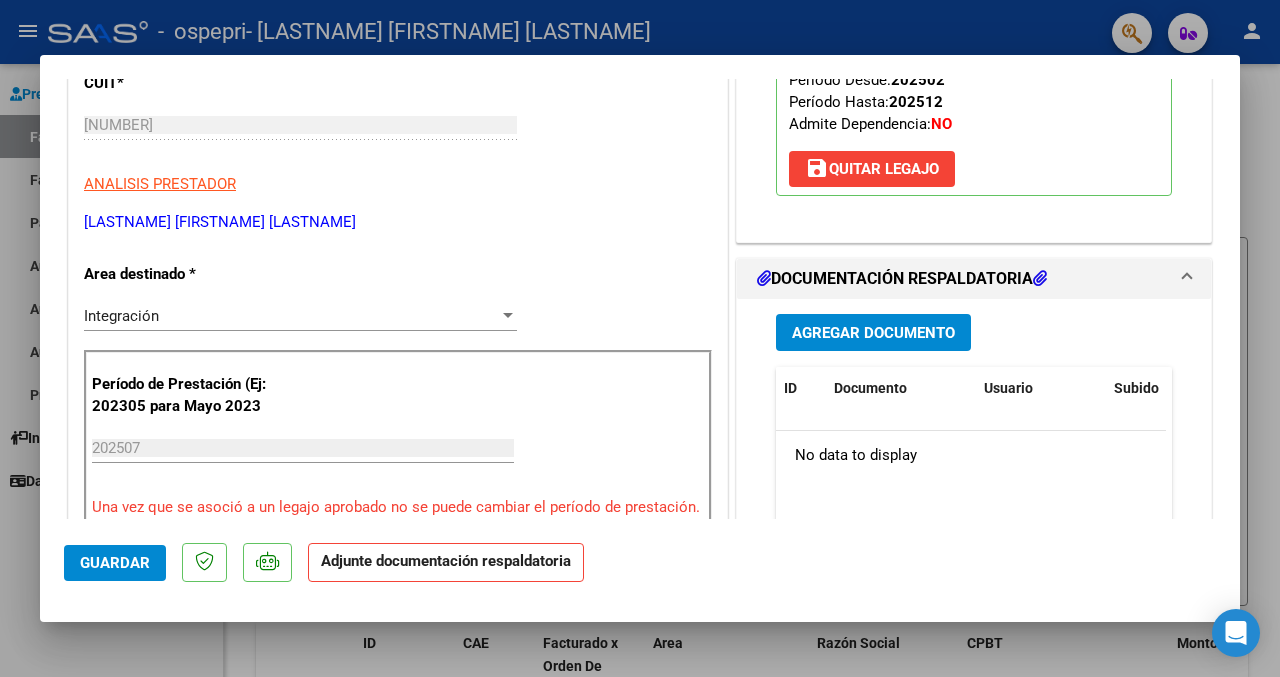 scroll, scrollTop: 404, scrollLeft: 0, axis: vertical 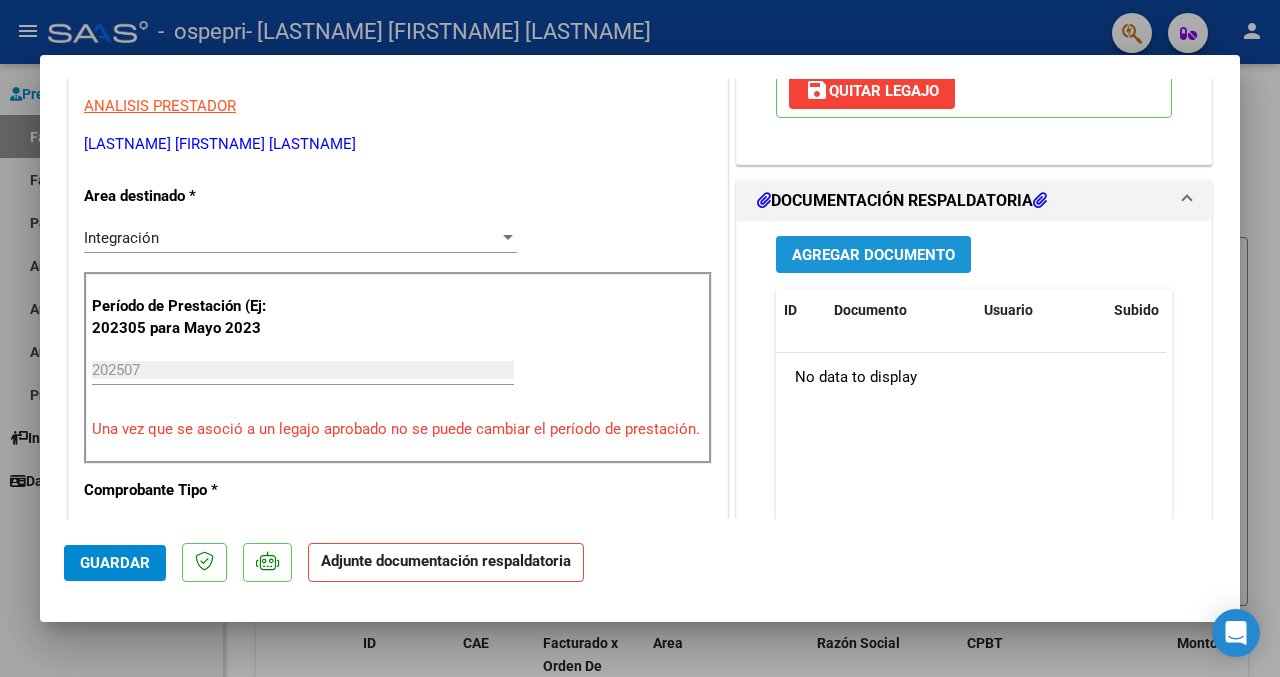click on "Agregar Documento" at bounding box center (873, 255) 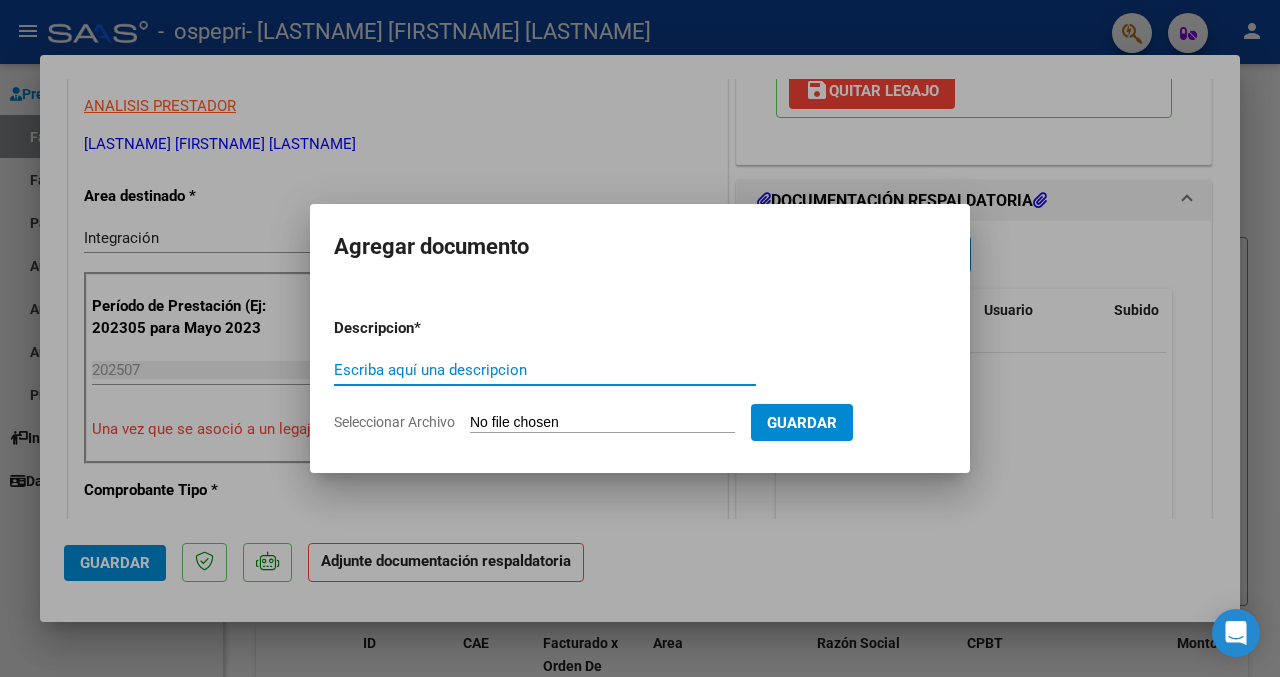 type on "a" 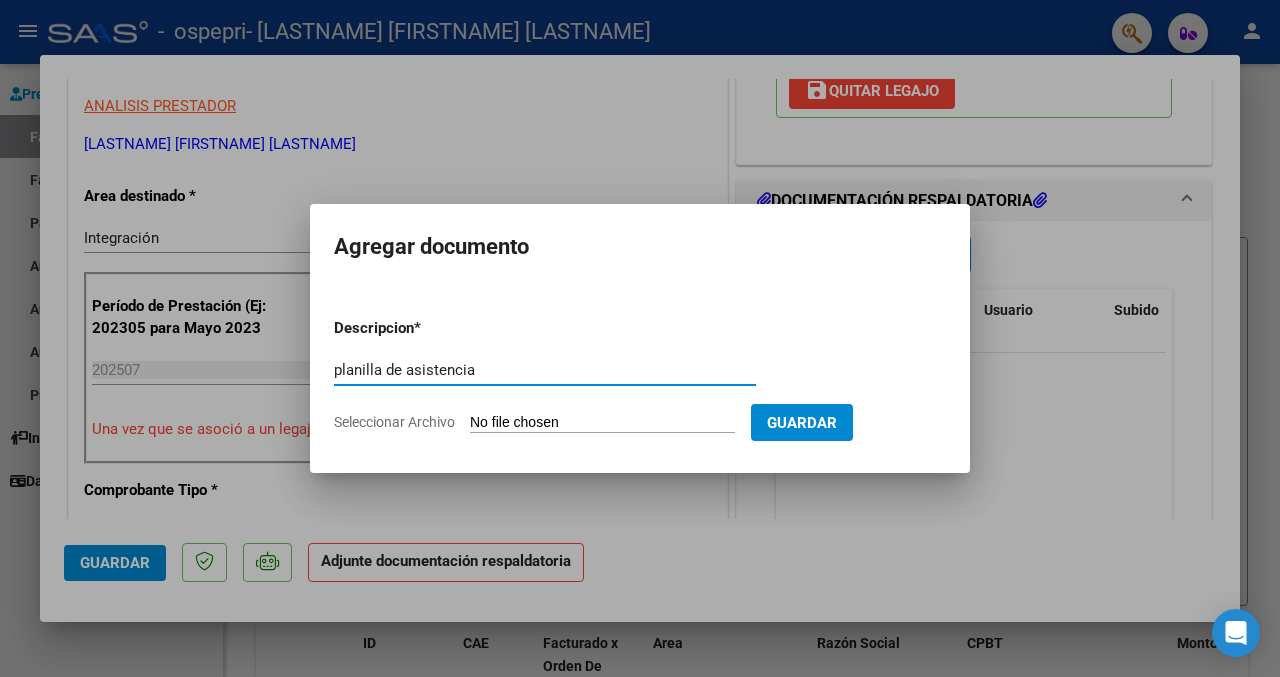 type on "planilla de asistencia" 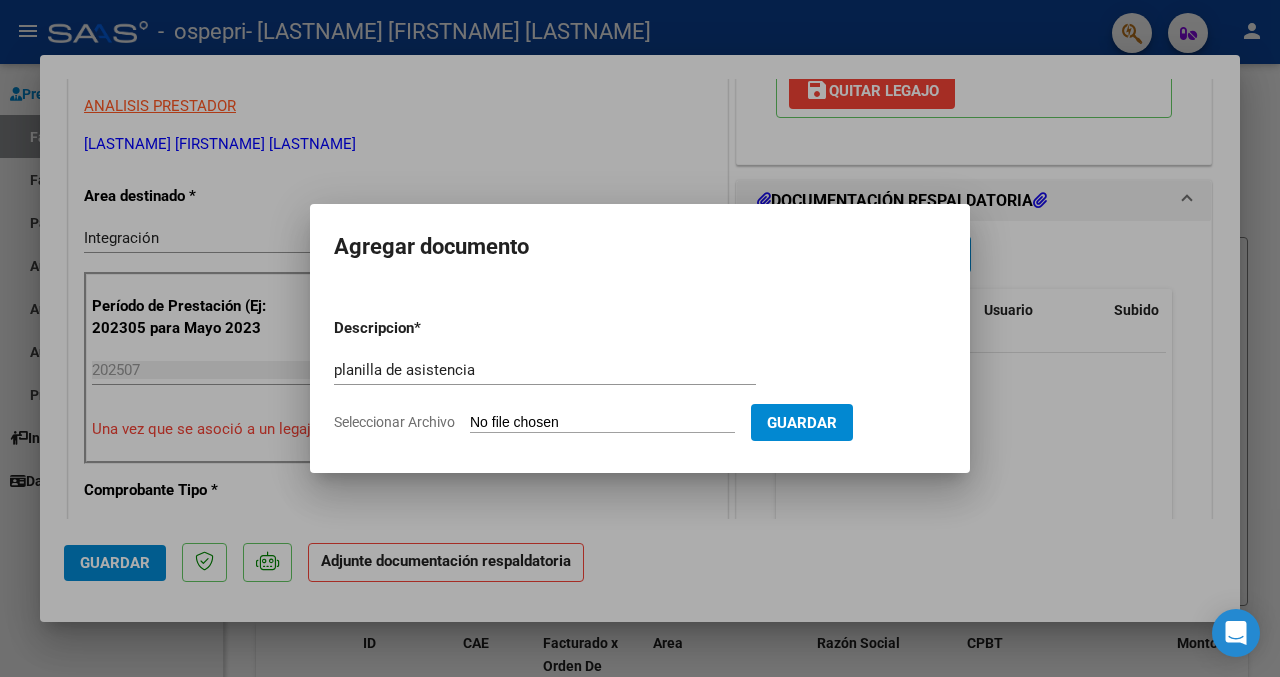 type on "C:\fakepath\Escaneo ago 5, 2025, 8.50 p.m..pdf" 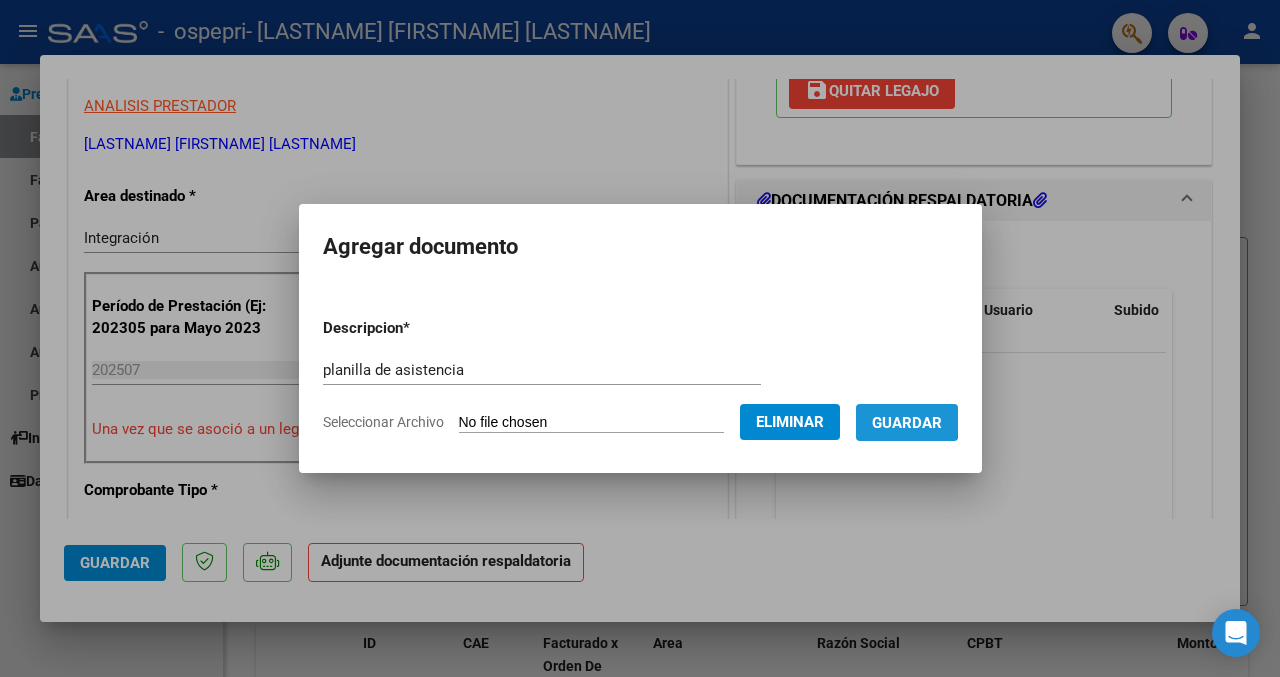 click on "Guardar" at bounding box center [907, 423] 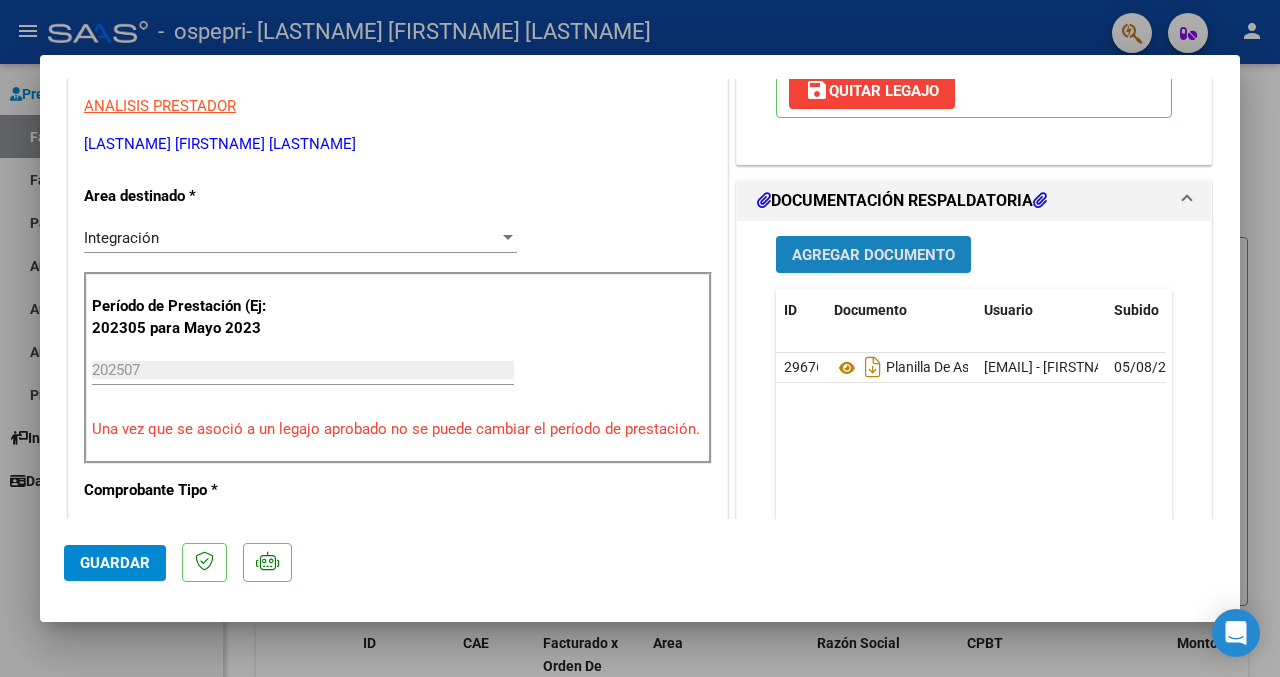 click on "Agregar Documento" at bounding box center (873, 255) 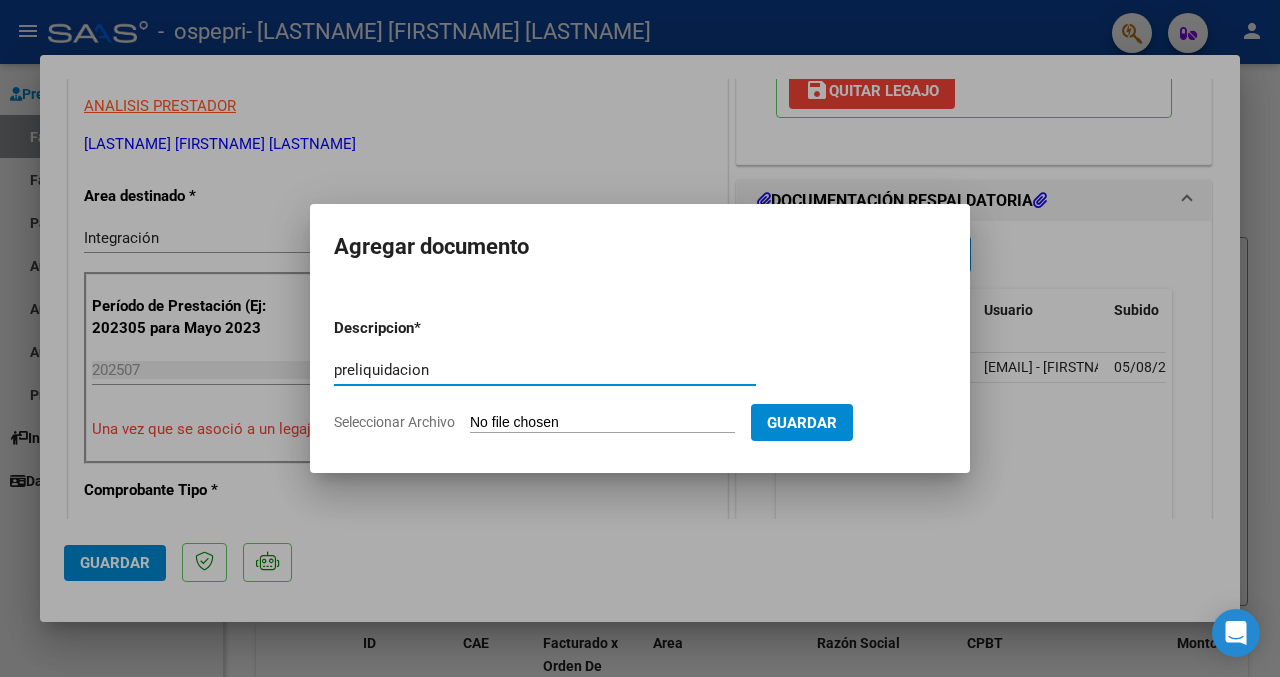 type on "preliquidacion" 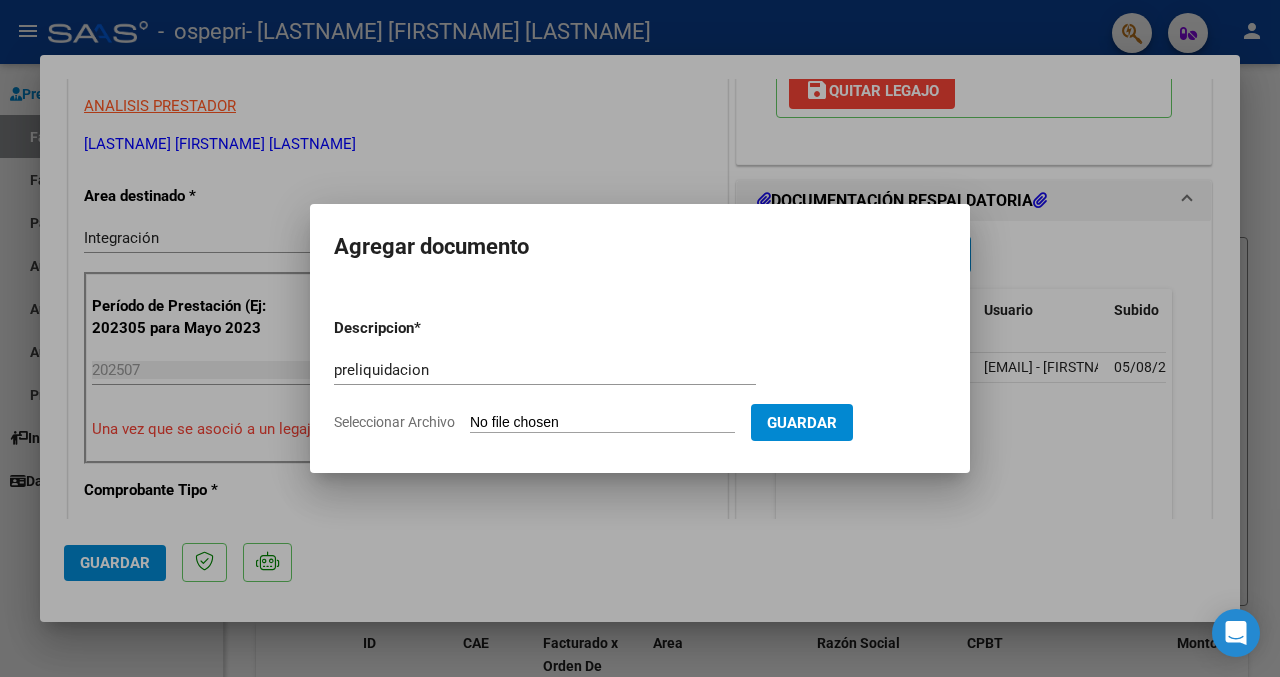 click on "Seleccionar Archivo" 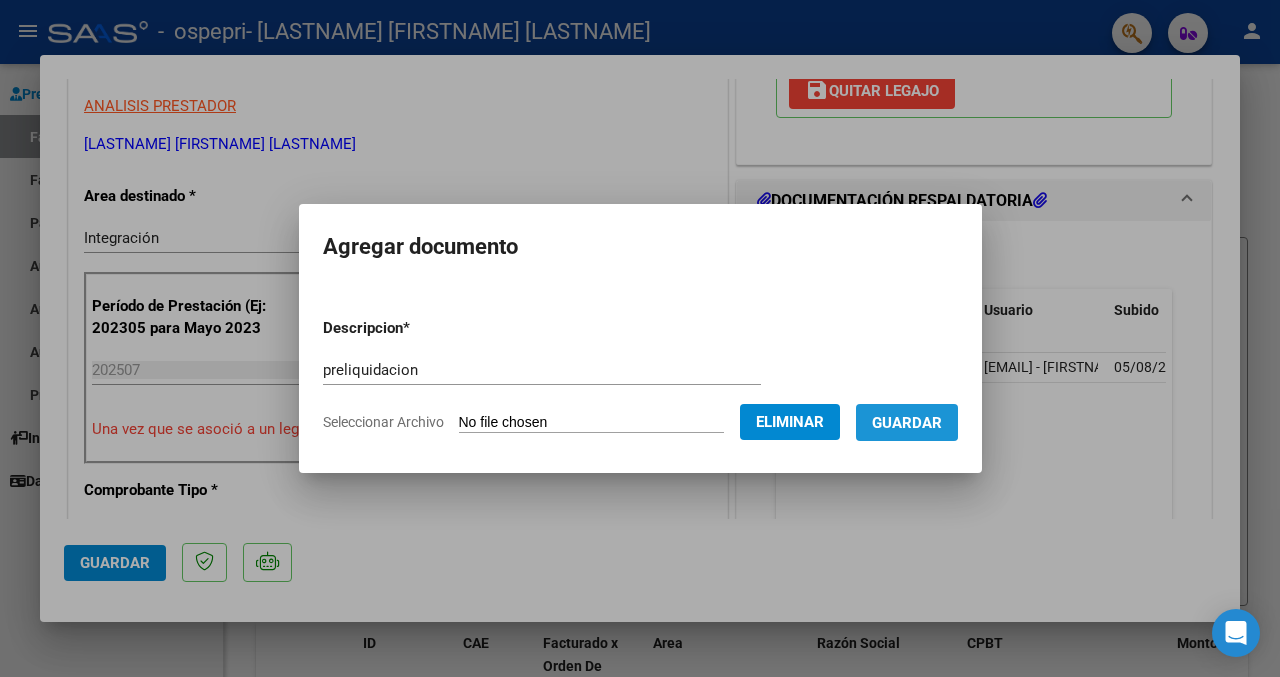 click on "Guardar" at bounding box center [907, 423] 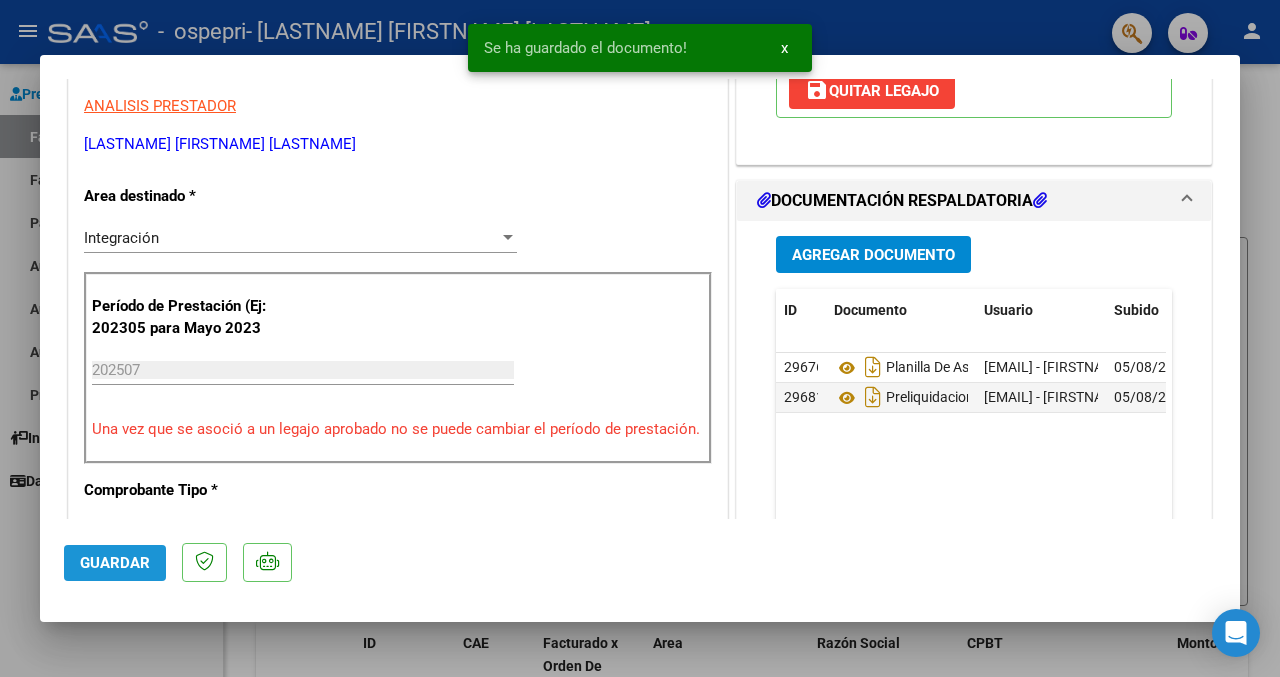 click on "Guardar" 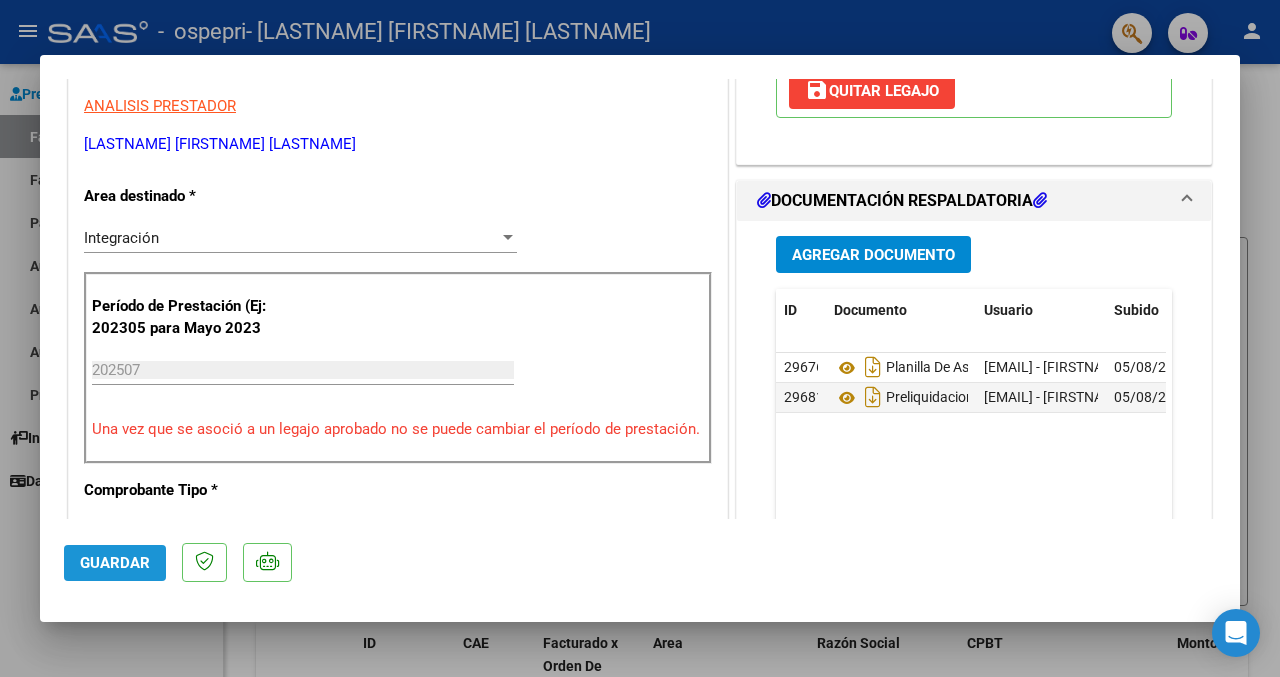click on "Guardar" 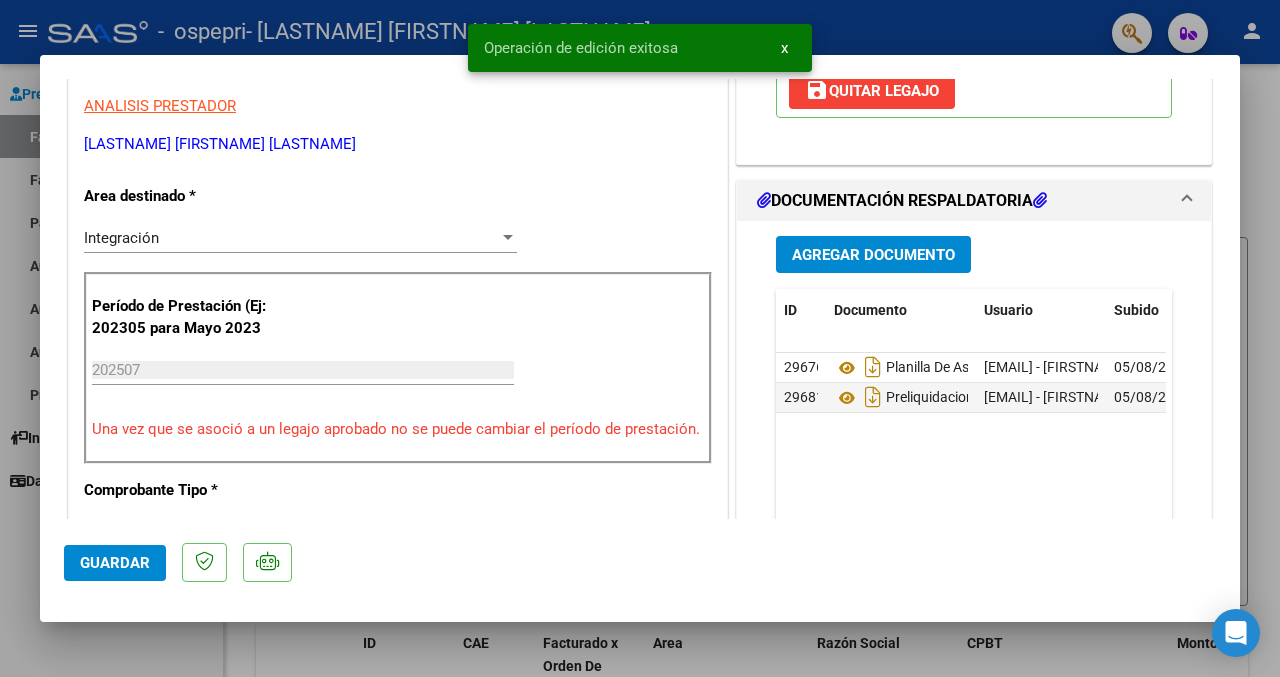 click at bounding box center (640, 338) 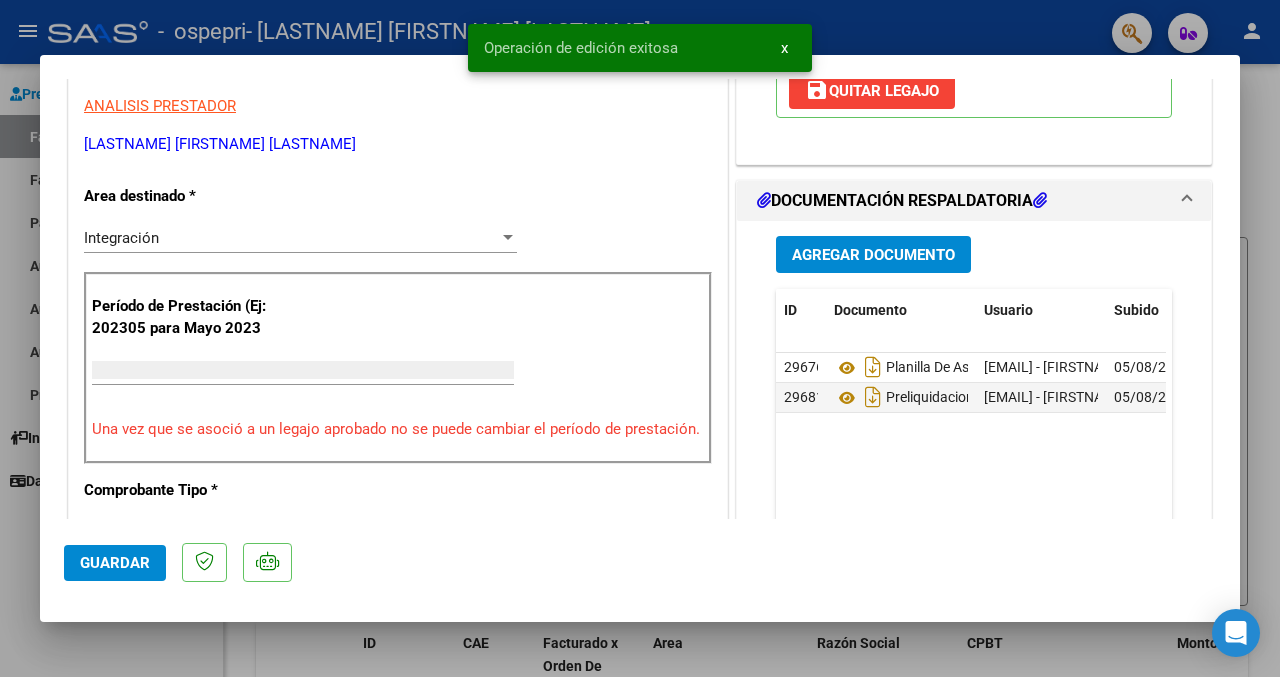 scroll, scrollTop: 318, scrollLeft: 0, axis: vertical 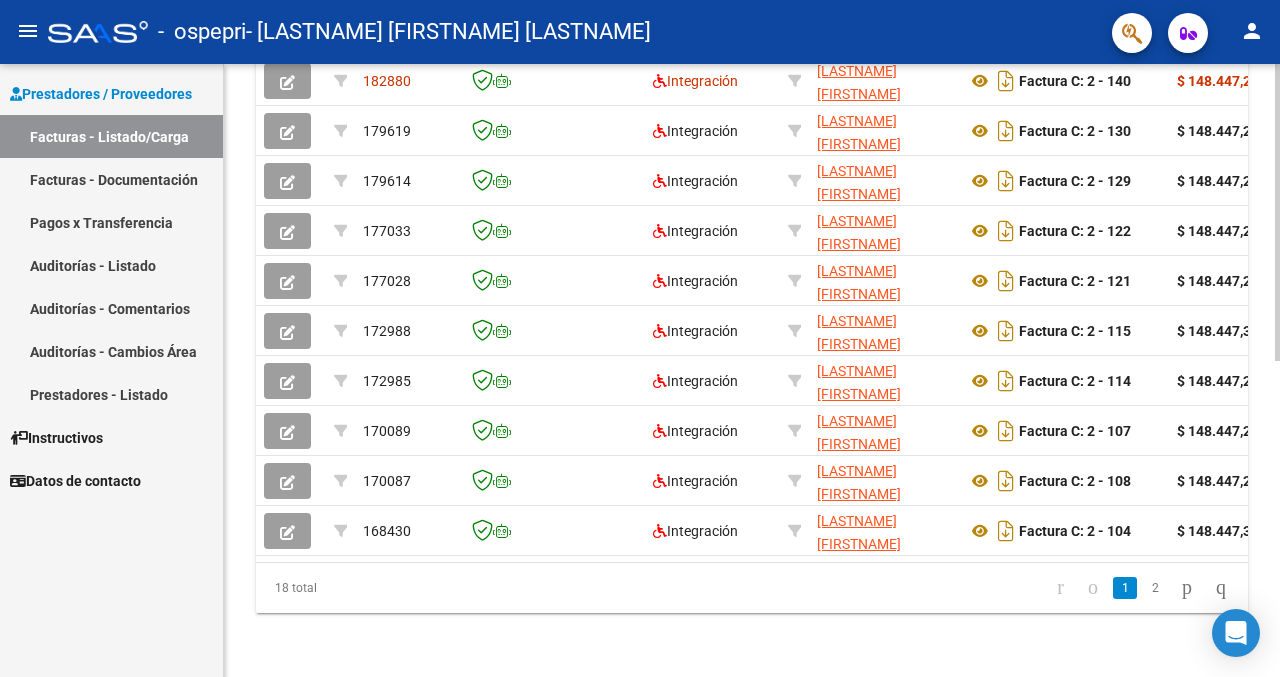 click on "menu -   ospepri   - [LASTNAME] [FIRSTNAME] [LASTNAME] person    Prestadores / Proveedores Facturas - Listado/Carga Facturas - Documentación Pagos x Transferencia Auditorías - Listado Auditorías - Comentarios Auditorías - Cambios Área Prestadores - Listado    Instructivos    Datos de contacto  Video tutorial   PRESTADORES -> Listado de CPBTs Emitidos por Prestadores / Proveedores (alt+q)   Cargar Comprobante
cloud_download  CSV  cloud_download  EXCEL  cloud_download  Estandar   Descarga Masiva
Filtros Id Area Area Todos Confirmado   Mostrar totalizadores   FILTROS DEL COMPROBANTE  Comprobante Tipo Comprobante Tipo Start date – End date Fec. Comprobante Desde / Hasta Días Emisión Desde(cant. días) Días Emisión Hasta(cant. días) CUIT / Razón Social Pto. Venta Nro. Comprobante Código SSS CAE Válido CAE Válido Todos Cargado Módulo Hosp. Todos Tiene facturacion Apócrifa Hospital Refes  FILTROS DE INTEGRACION  Período De Prestación Campos del Archivo de Rendición Devuelto x SSS (dr_envio)" at bounding box center (640, 338) 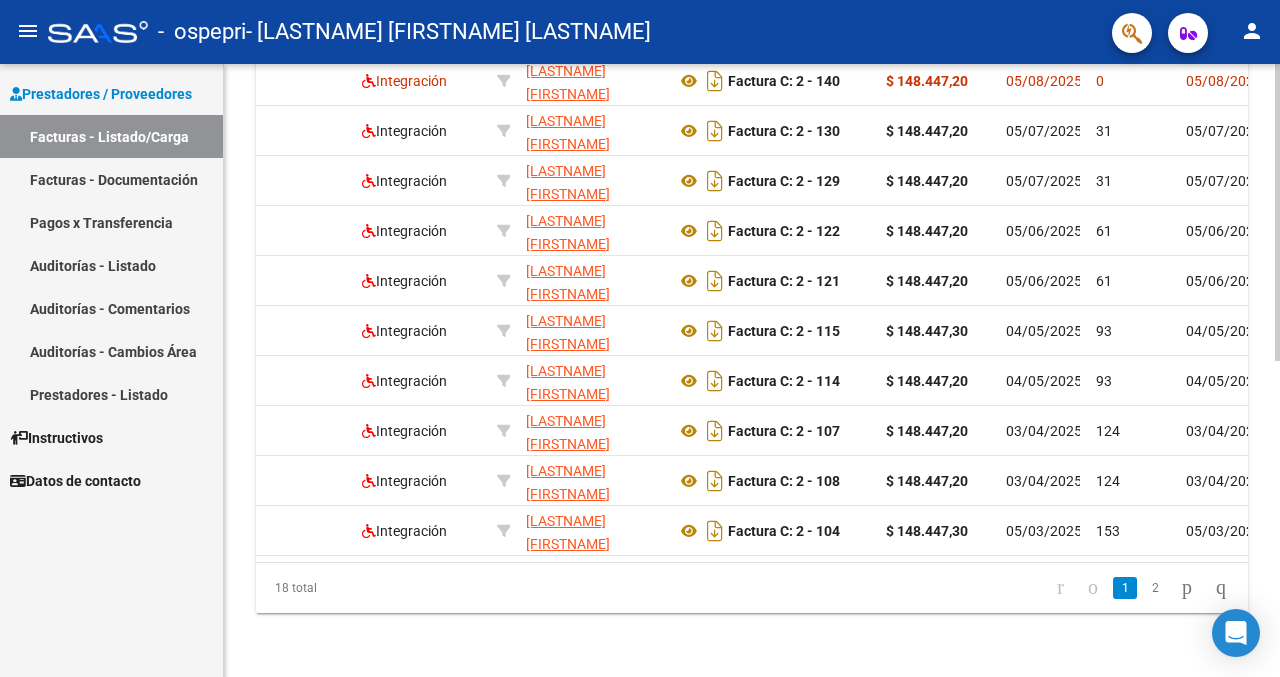 scroll, scrollTop: 0, scrollLeft: 320, axis: horizontal 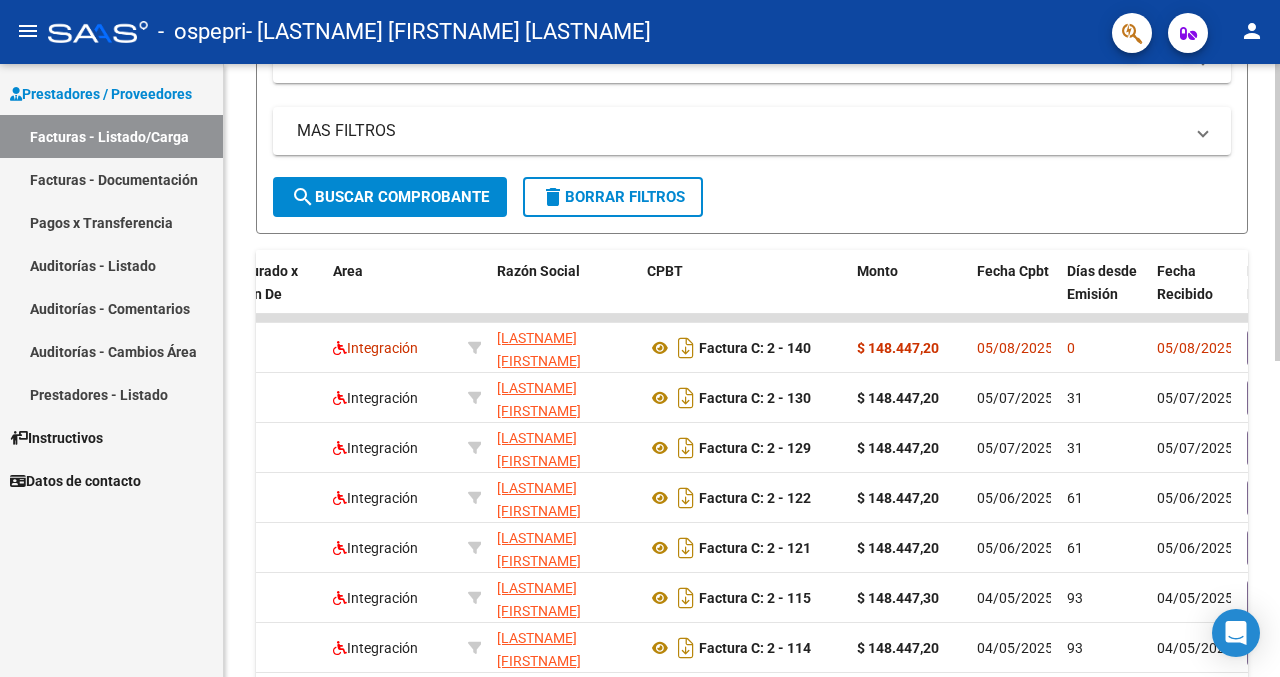 click 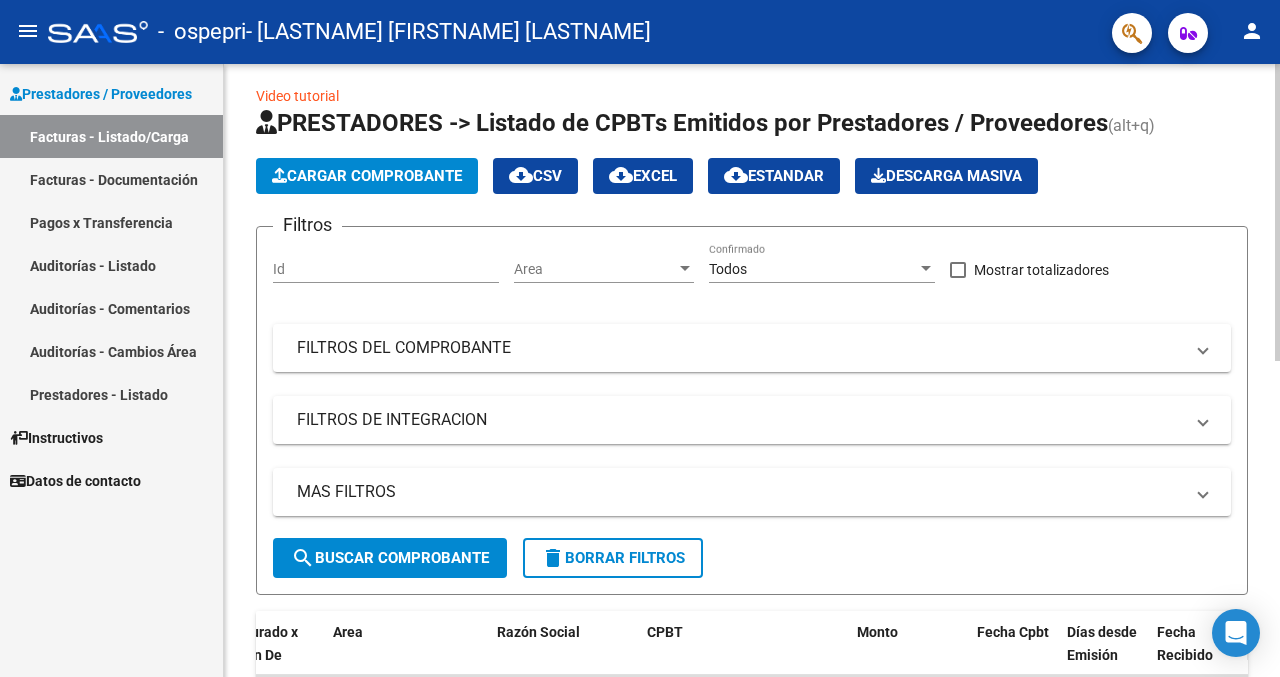 scroll, scrollTop: 0, scrollLeft: 0, axis: both 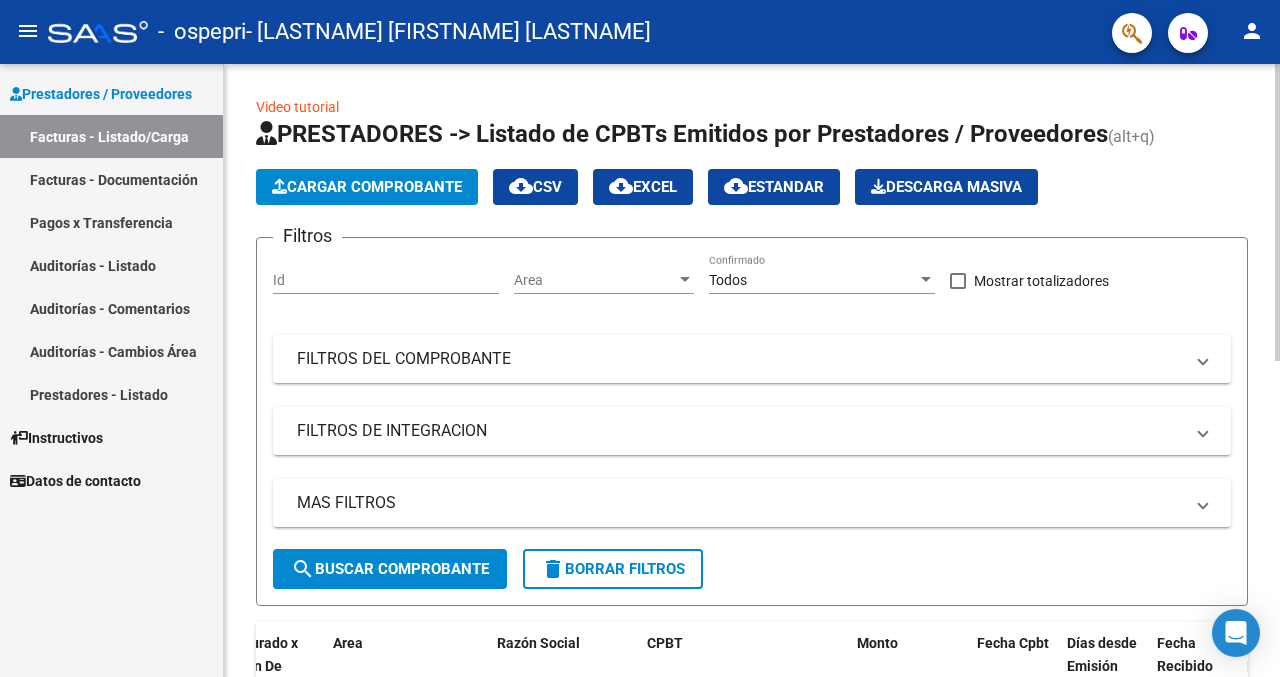 click on "Video tutorial   PRESTADORES -> Listado de CPBTs Emitidos por Prestadores / Proveedores (alt+q)   Cargar Comprobante
cloud_download  CSV  cloud_download  EXCEL  cloud_download  Estandar   Descarga Masiva
Filtros Id Area Area Todos Confirmado   Mostrar totalizadores   FILTROS DEL COMPROBANTE  Comprobante Tipo Comprobante Tipo Start date – End date Fec. Comprobante Desde / Hasta Días Emisión Desde(cant. días) Días Emisión Hasta(cant. días) CUIT / Razón Social Pto. Venta Nro. Comprobante Código SSS CAE Válido CAE Válido Todos Cargado Módulo Hosp. Todos Tiene facturacion Apócrifa Hospital Refes  FILTROS DE INTEGRACION  Período De Prestación Campos del Archivo de Rendición Devuelto x SSS (dr_envio) Todos Rendido x SSS (dr_envio) Tipo de Registro Tipo de Registro Período Presentación Período Presentación Campos del Legajo Asociado (preaprobación) Afiliado Legajo (cuil/nombre) Todos Solo facturas preaprobadas  MAS FILTROS  Todos Con Doc. Respaldatoria Todos Con Trazabilidad Todos – – 0" 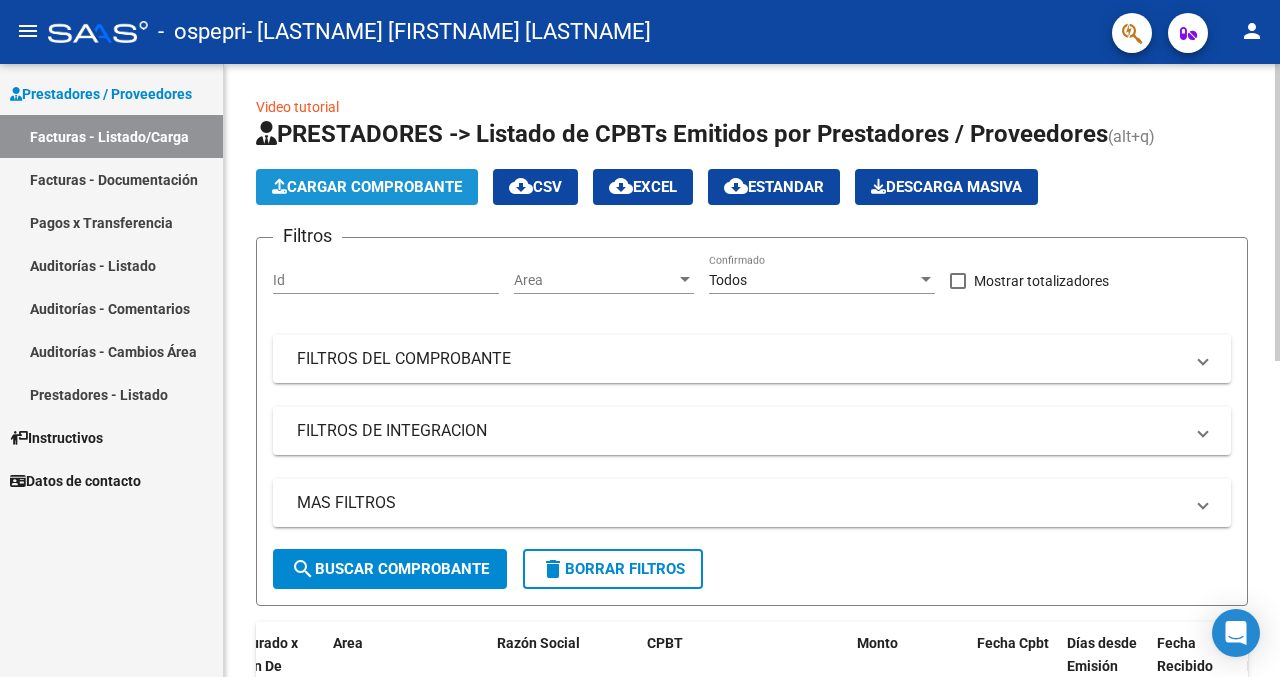 click on "Cargar Comprobante" 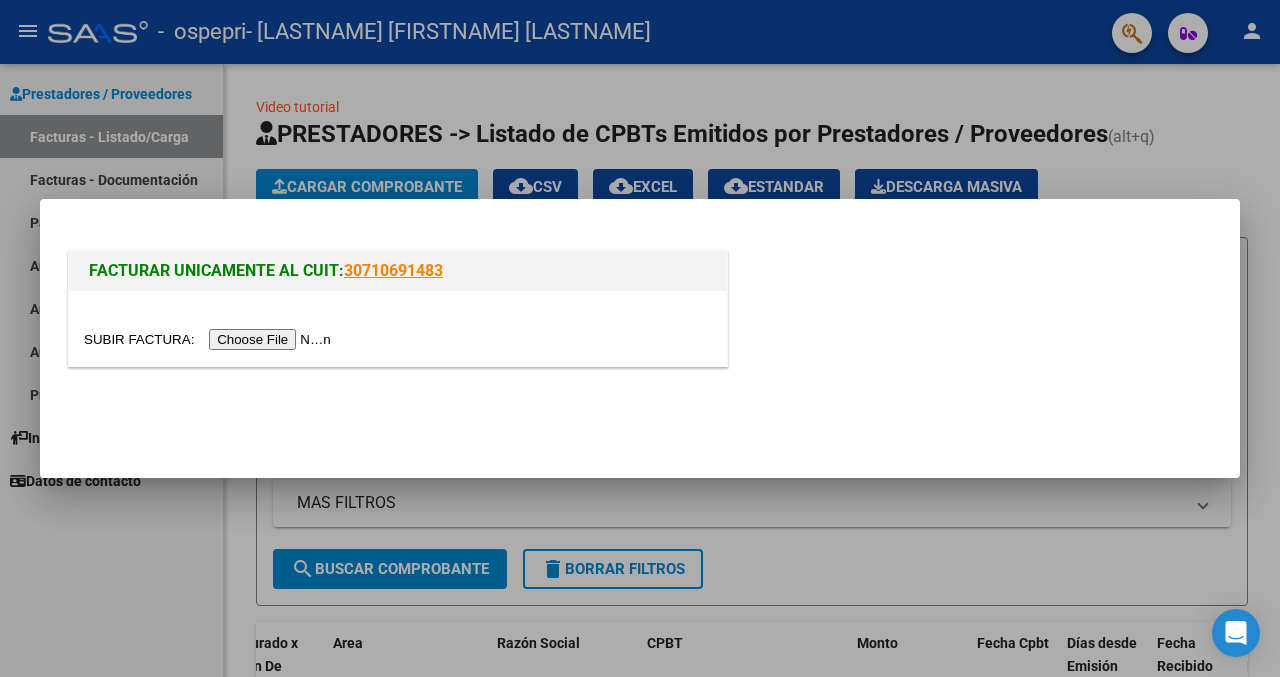 click at bounding box center [210, 339] 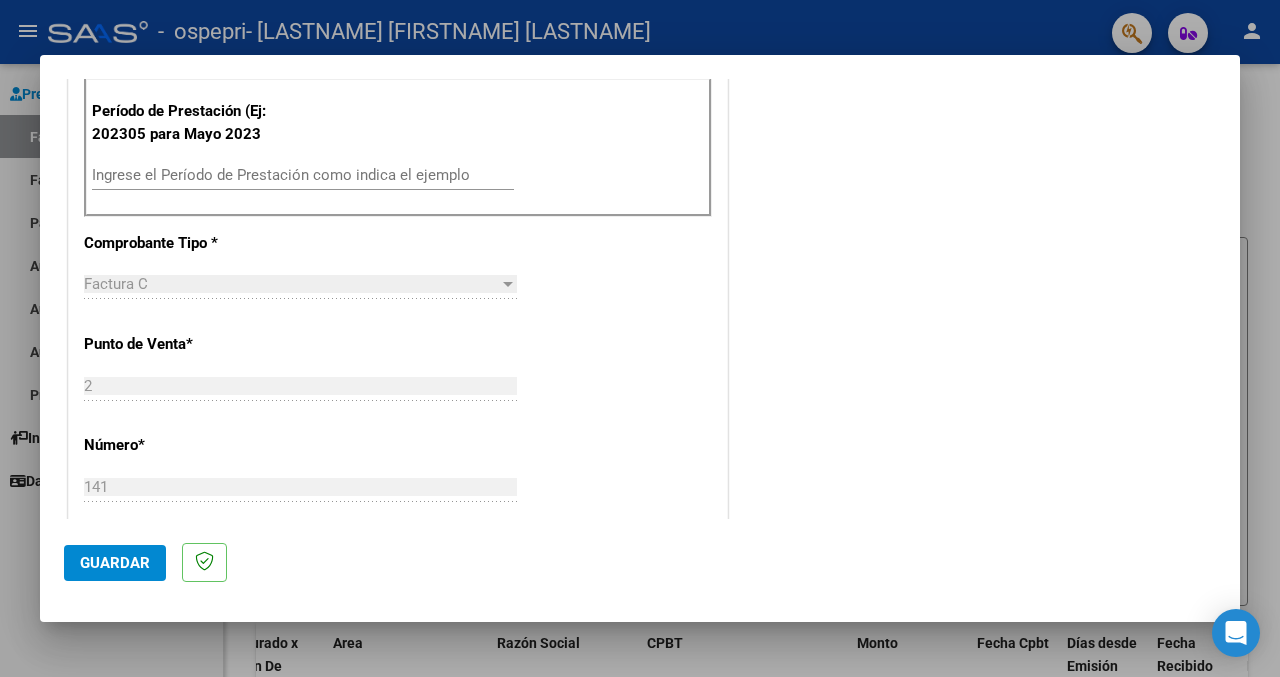 scroll, scrollTop: 603, scrollLeft: 0, axis: vertical 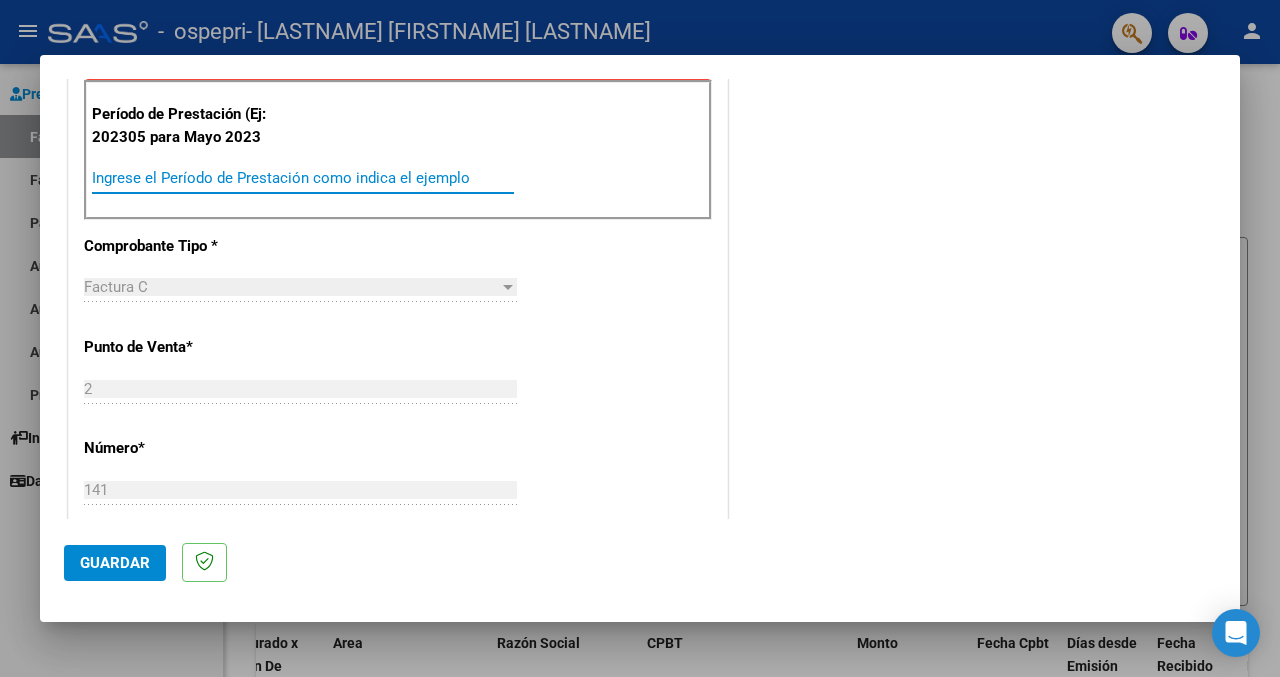 click on "Ingrese el Período de Prestación como indica el ejemplo" at bounding box center (303, 178) 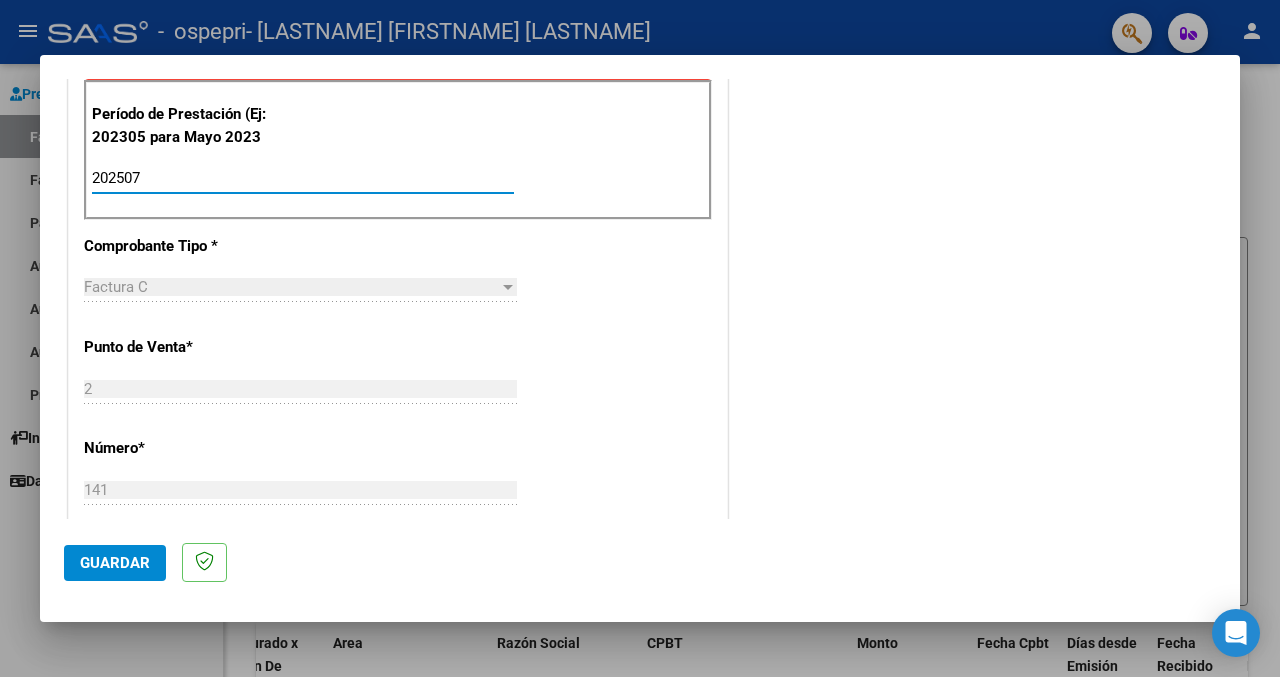 type on "202507" 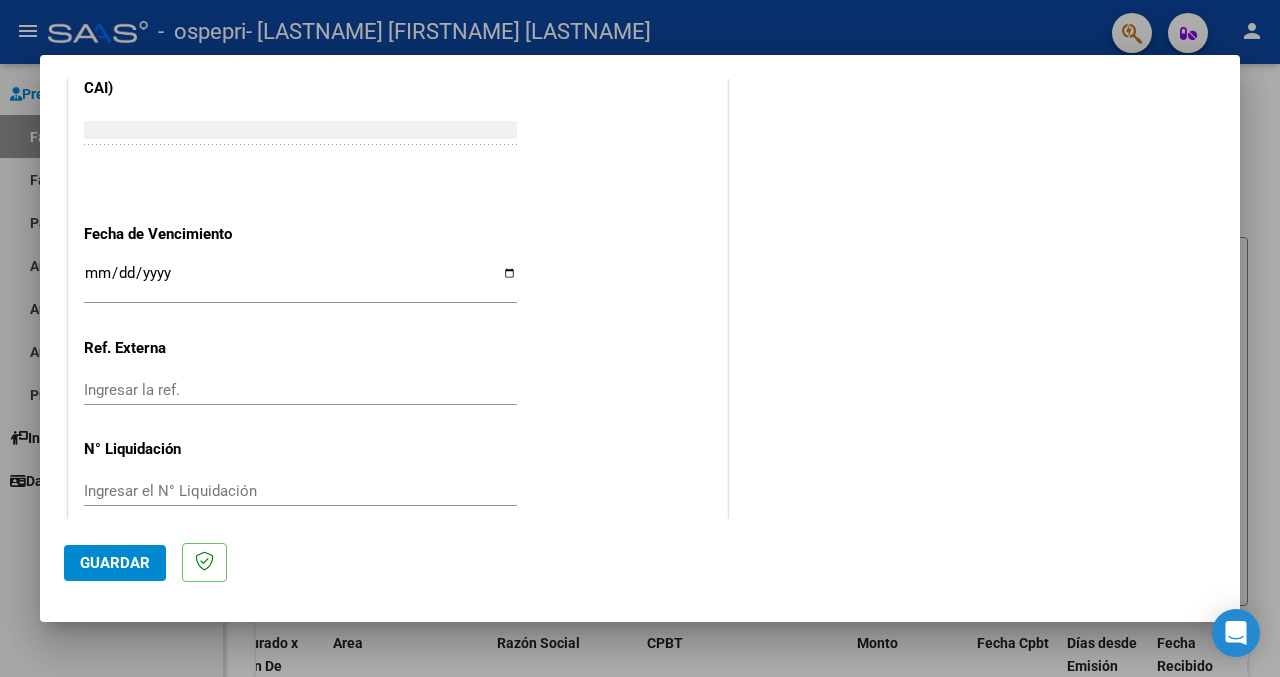 scroll, scrollTop: 1322, scrollLeft: 0, axis: vertical 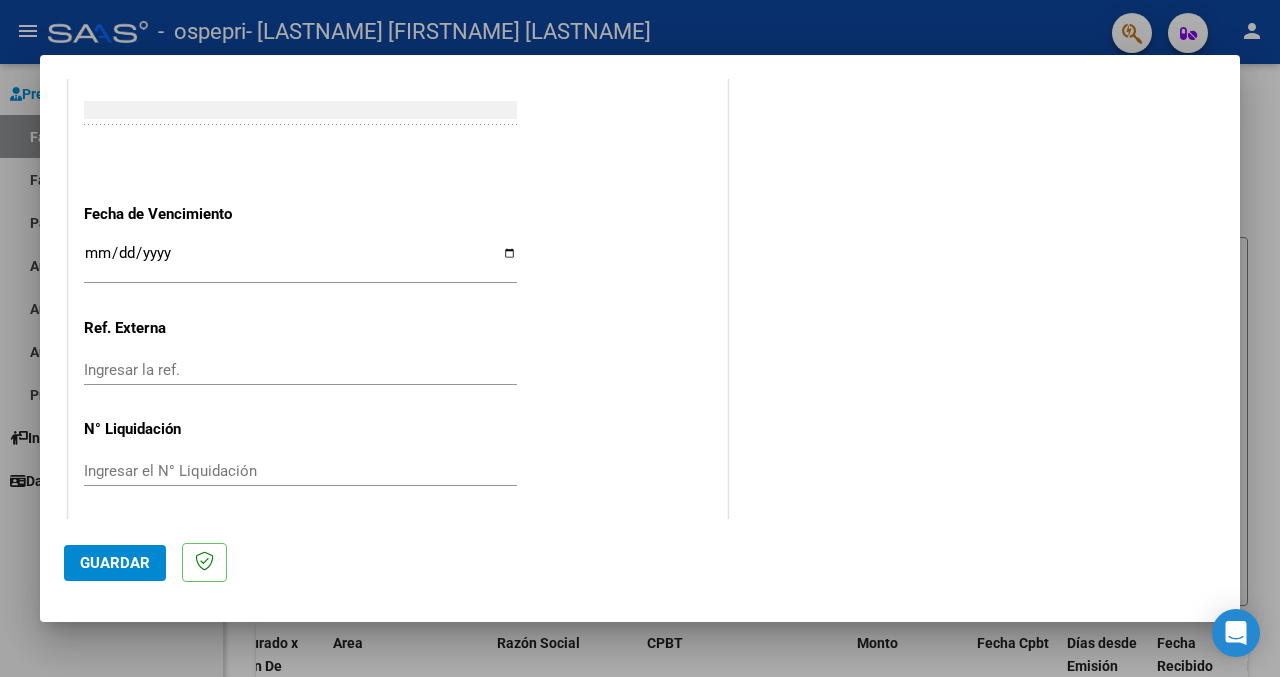 click on "Guardar" 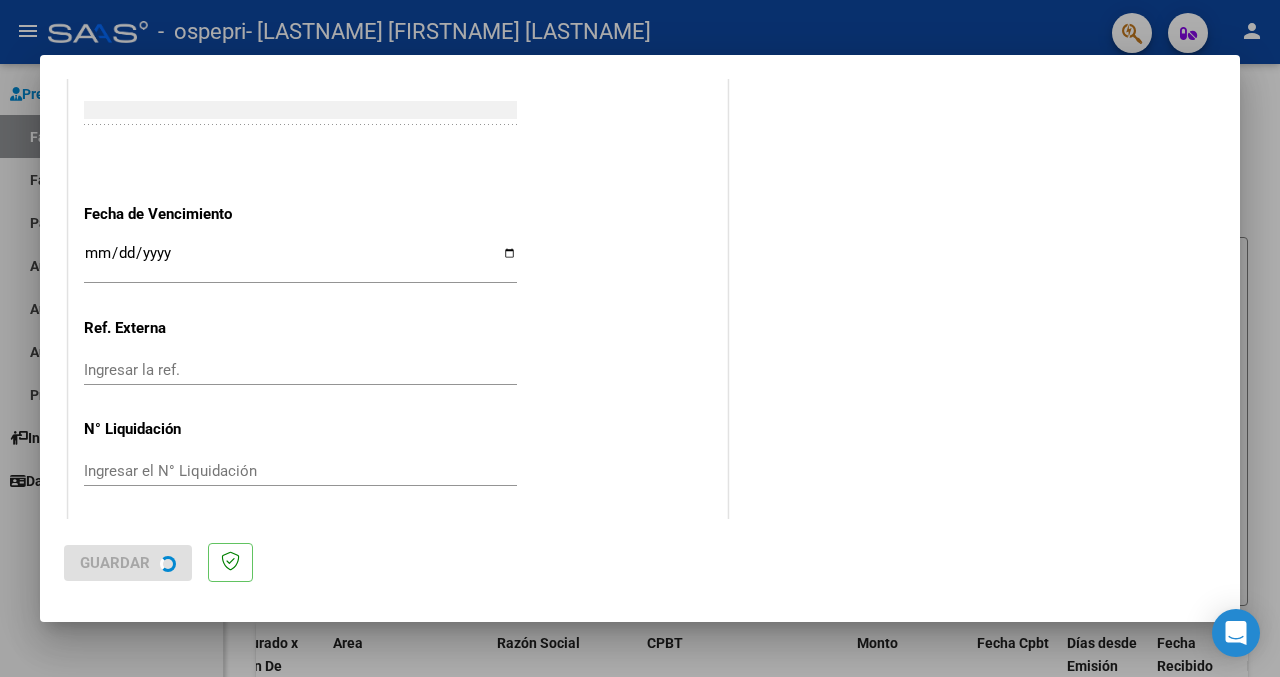 scroll, scrollTop: 0, scrollLeft: 0, axis: both 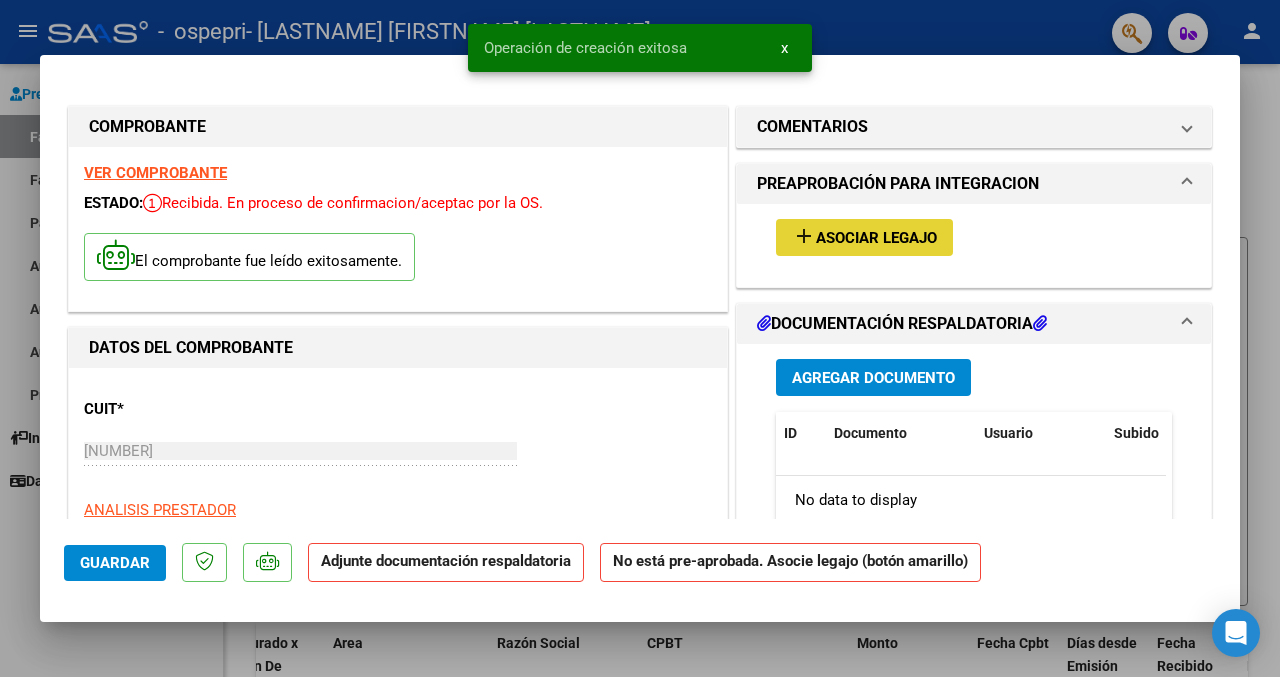 click on "add" at bounding box center [804, 236] 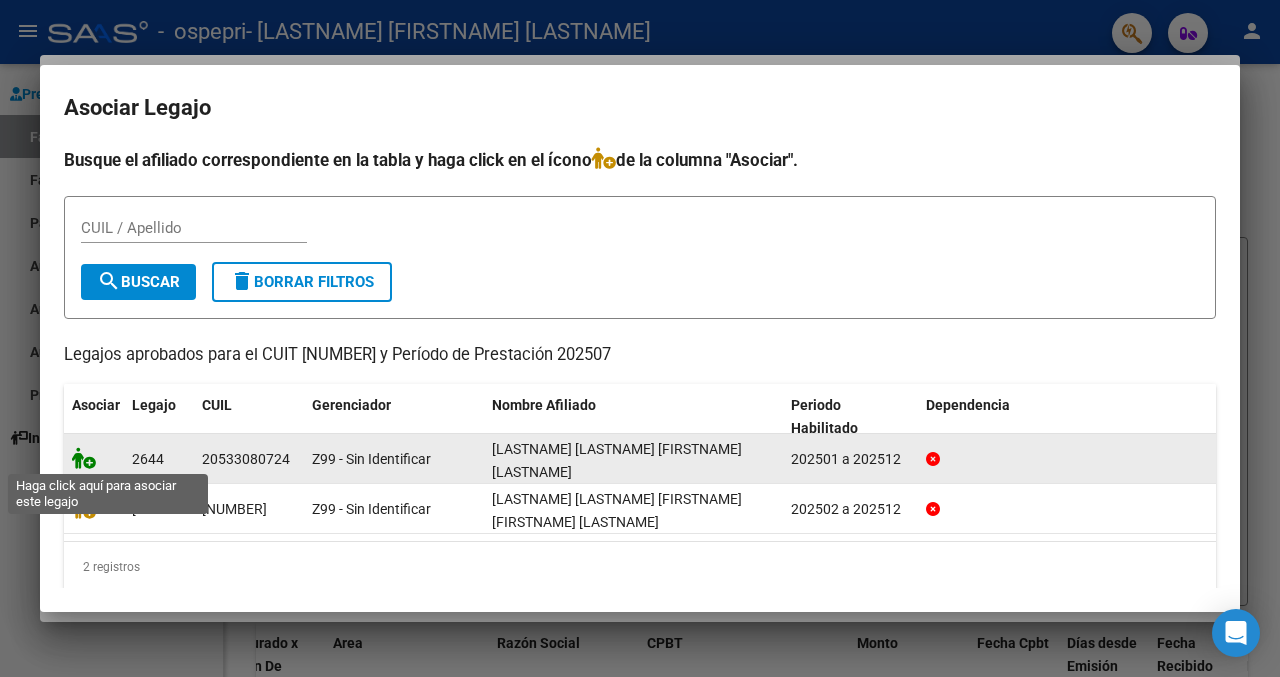 click 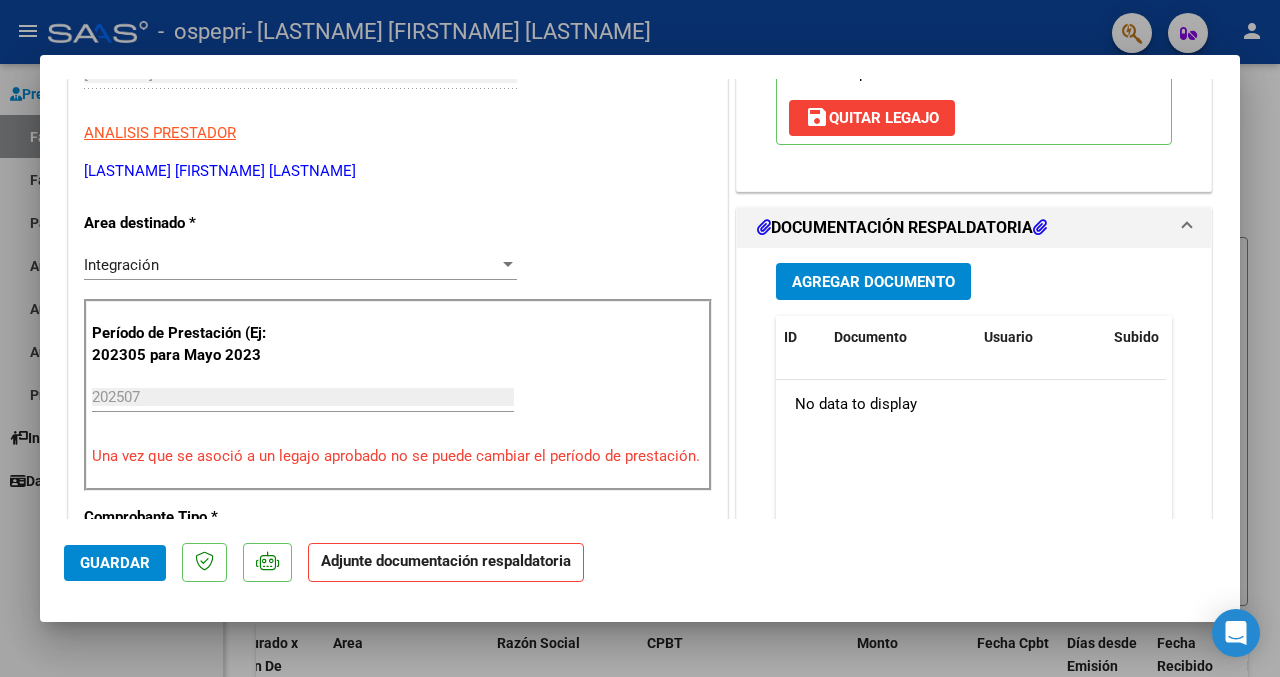 scroll, scrollTop: 388, scrollLeft: 0, axis: vertical 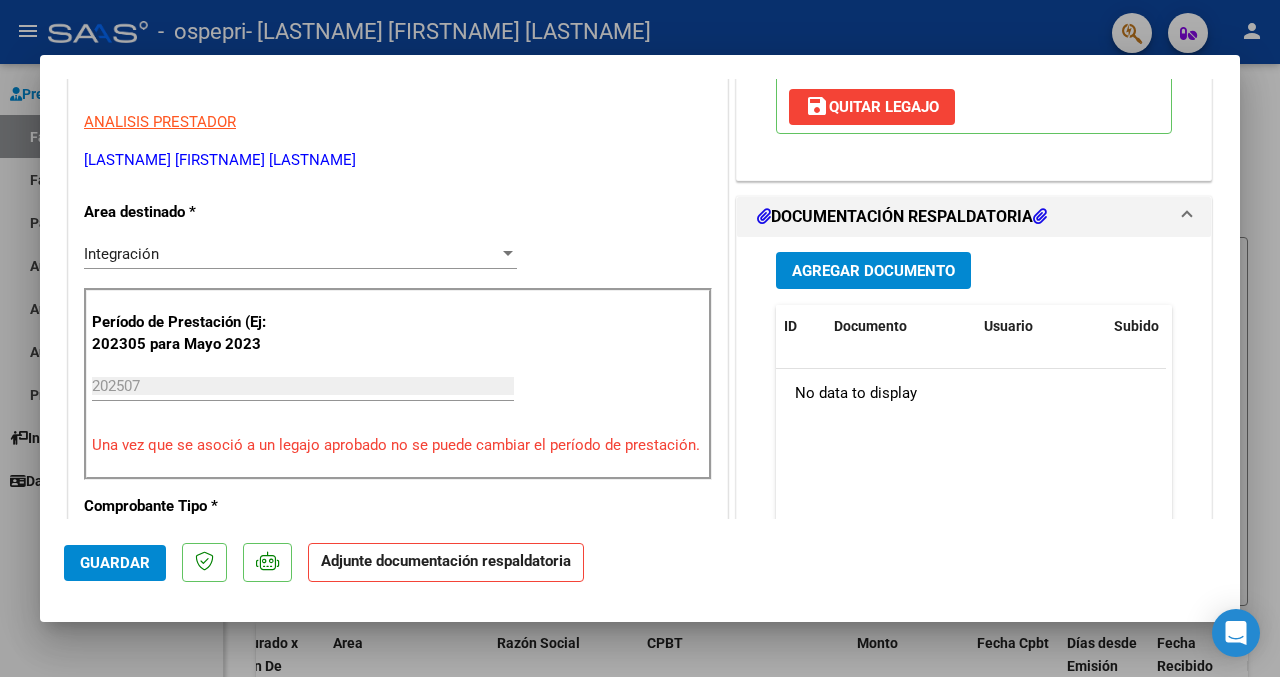 click on "Agregar Documento" at bounding box center (873, 271) 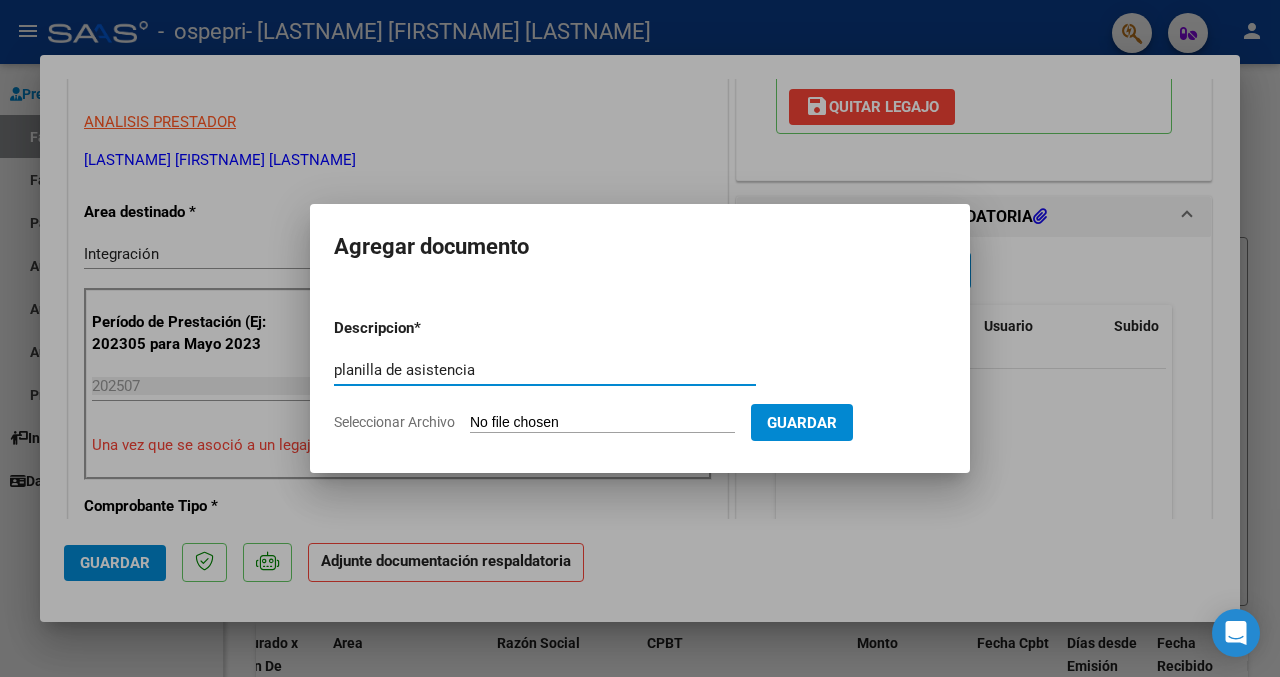 type on "planilla de asistencia" 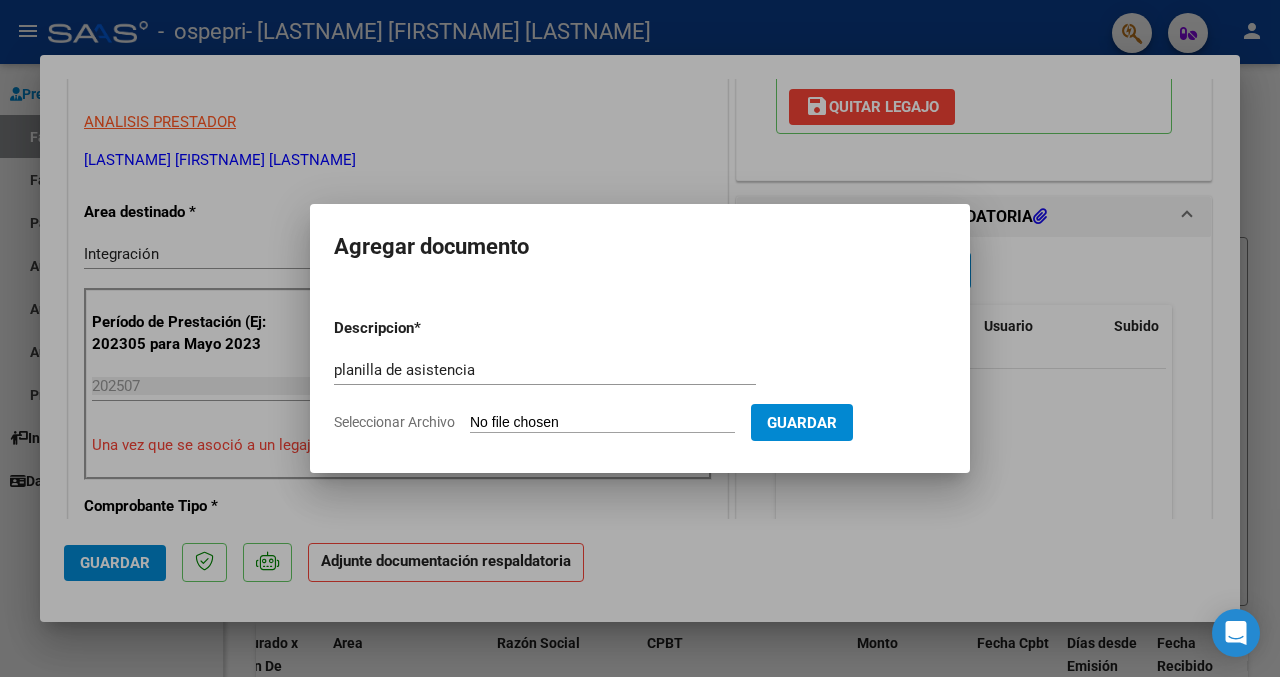 type on "C:\fakepath\Escaneo ago 5, 2025, 8.56 p.m..pdf" 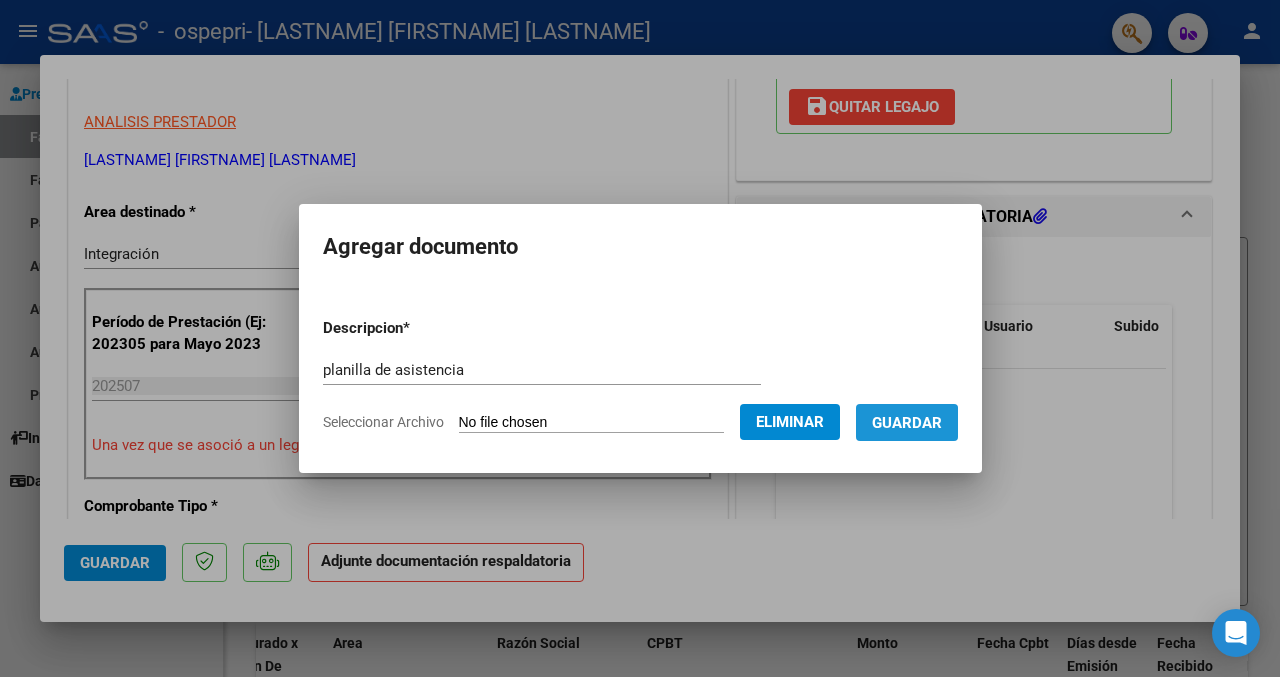 click on "Guardar" at bounding box center [907, 423] 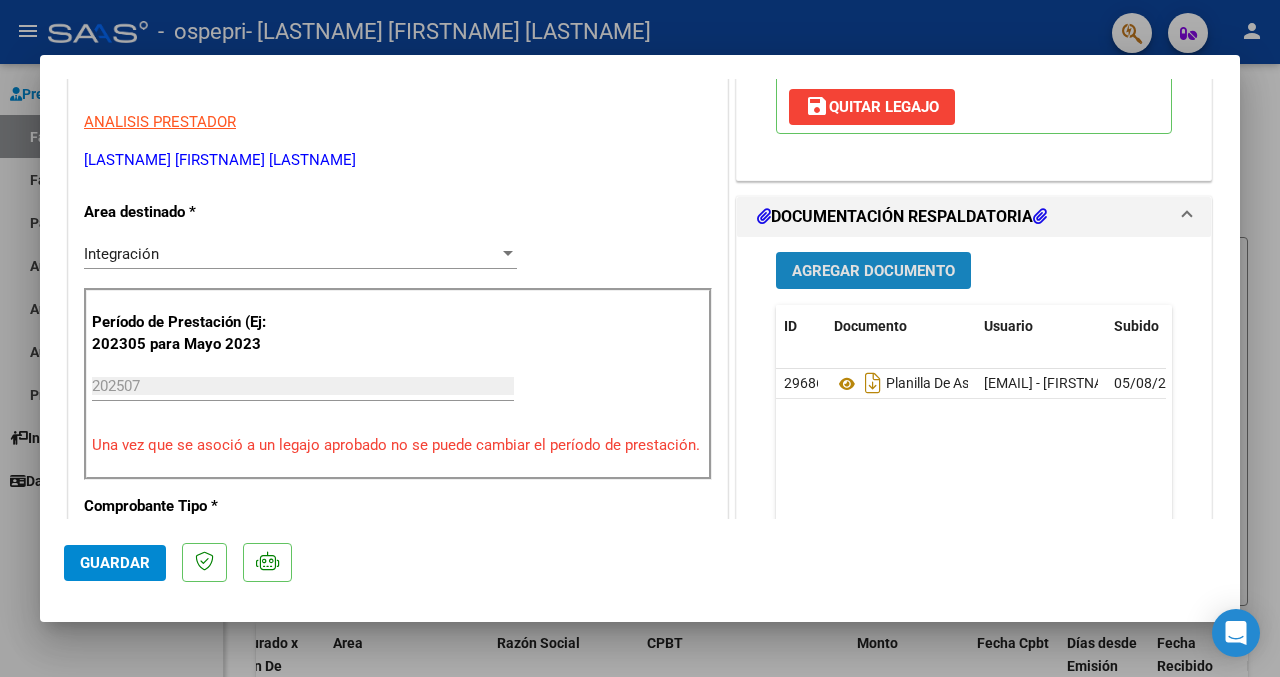 click on "Agregar Documento" at bounding box center (873, 270) 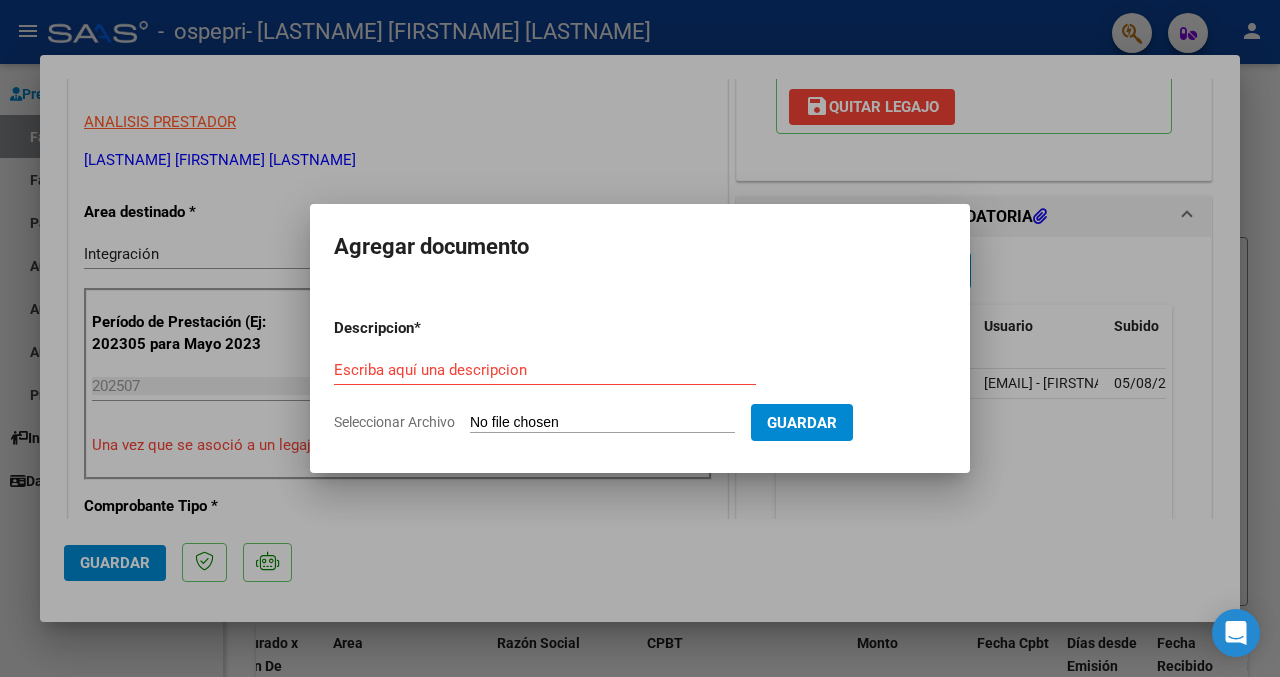 click on "Seleccionar Archivo" at bounding box center (602, 423) 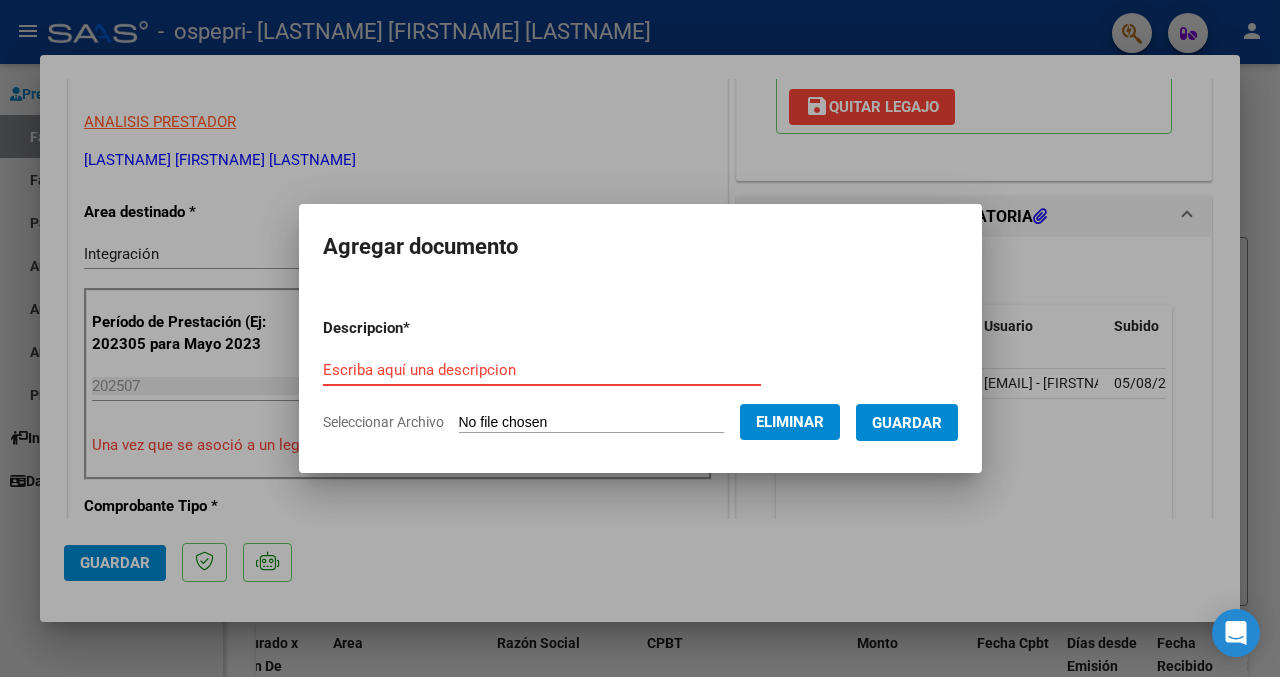 click on "Escriba aquí una descripcion" at bounding box center (542, 370) 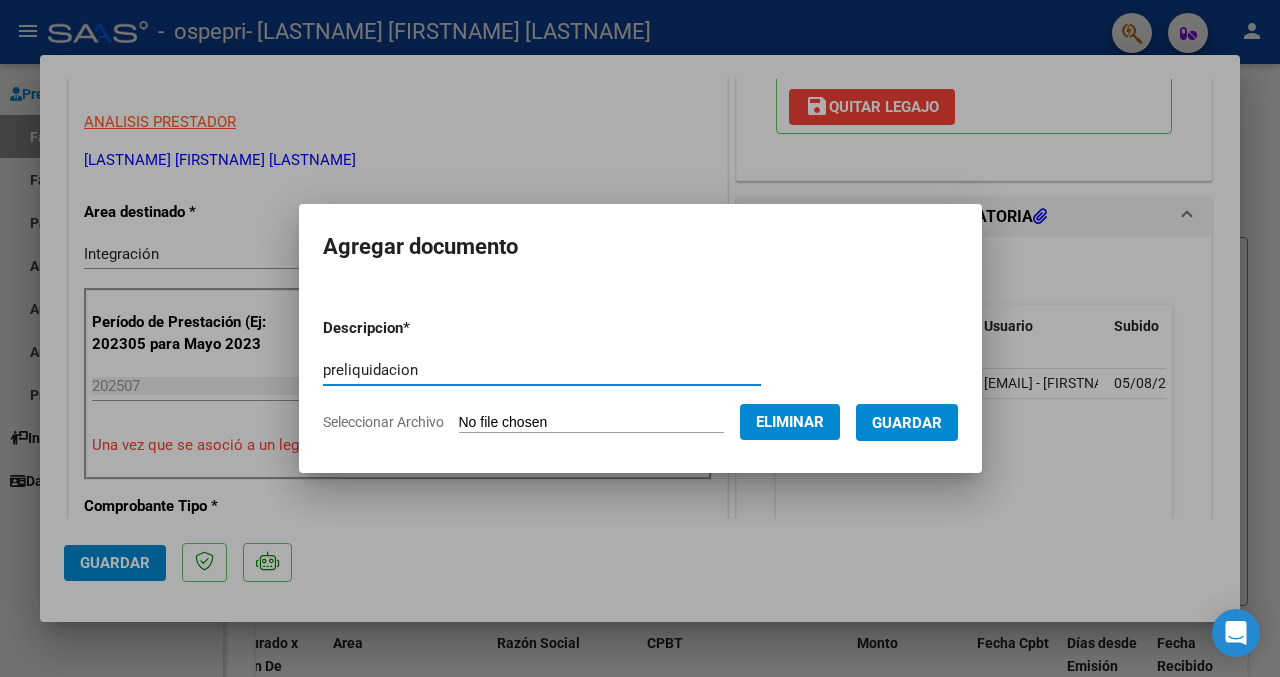 type on "preliquidacion" 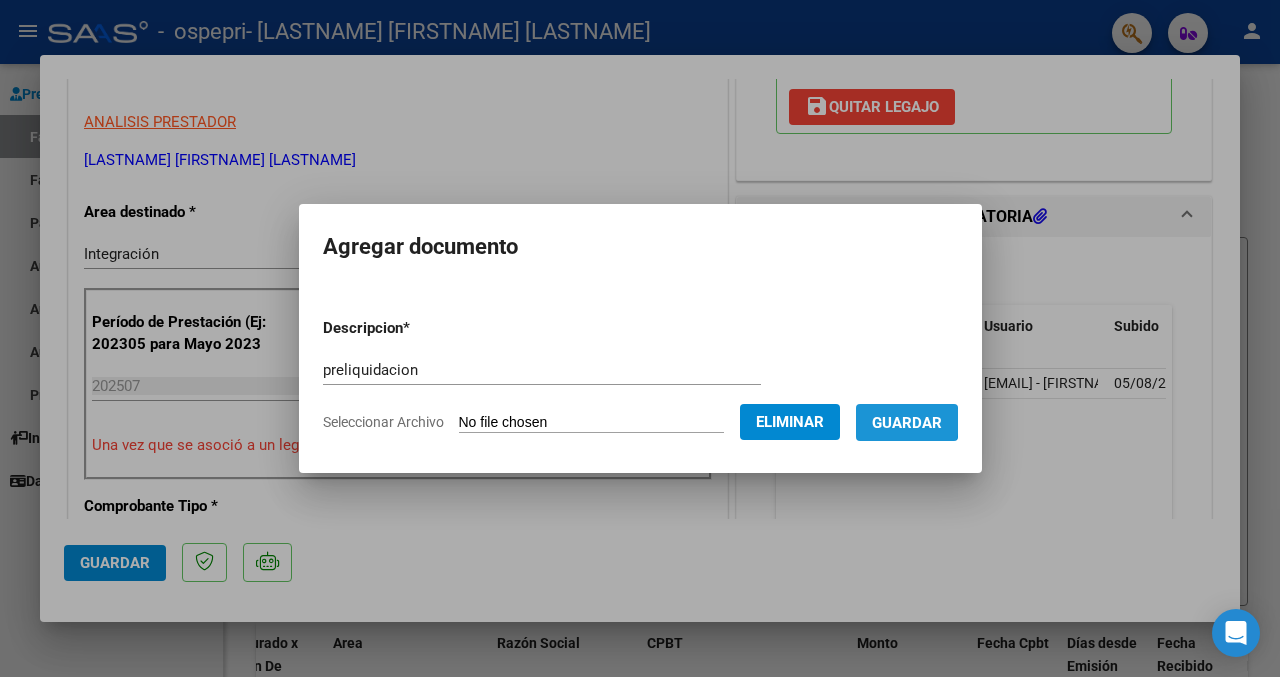 click on "Guardar" at bounding box center (907, 423) 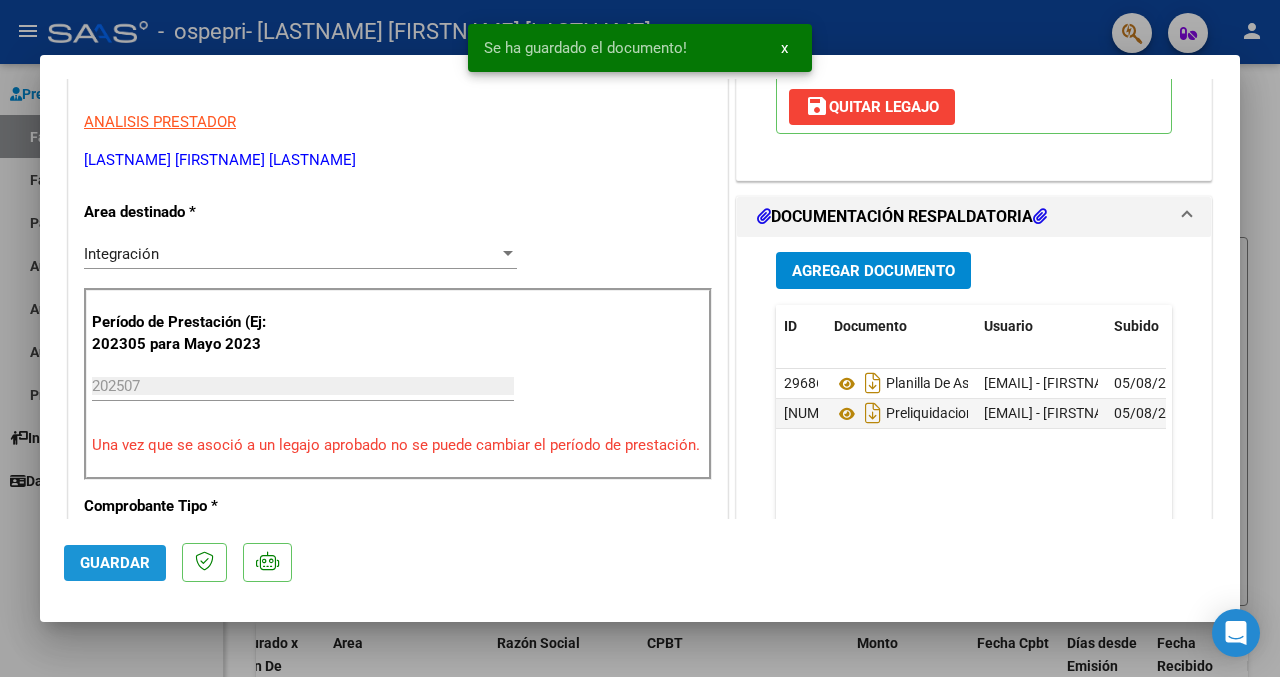 click on "Guardar" 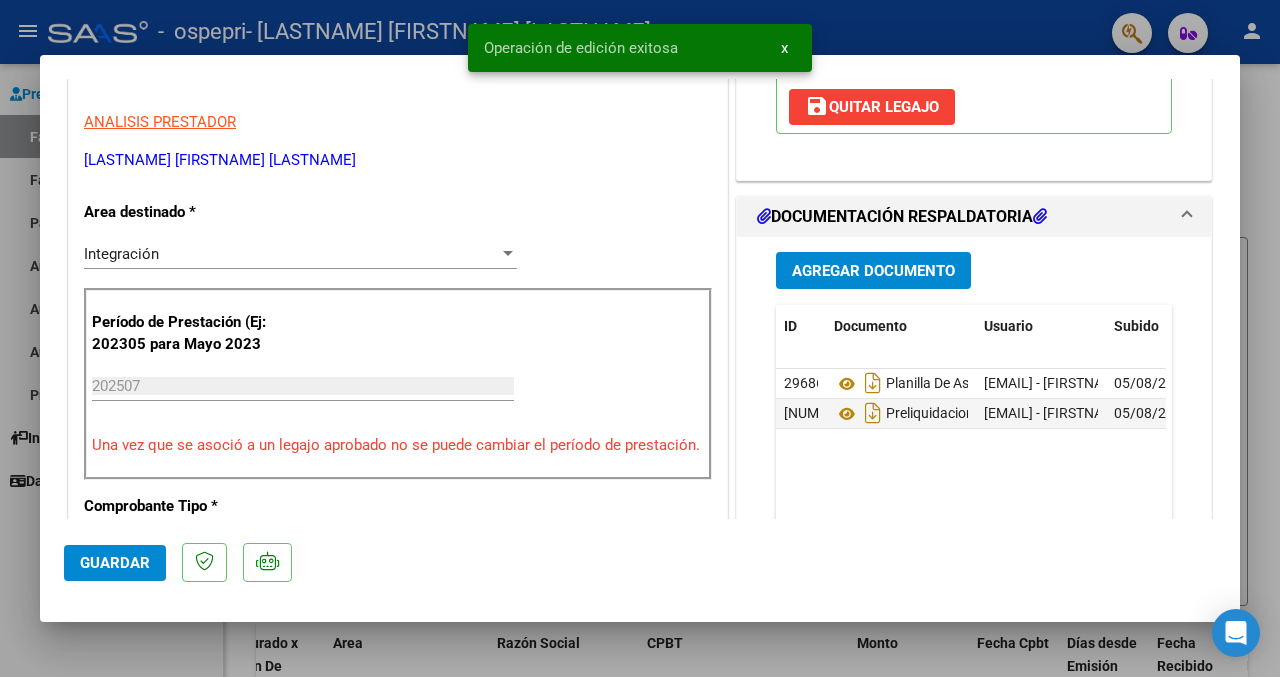 click at bounding box center (640, 338) 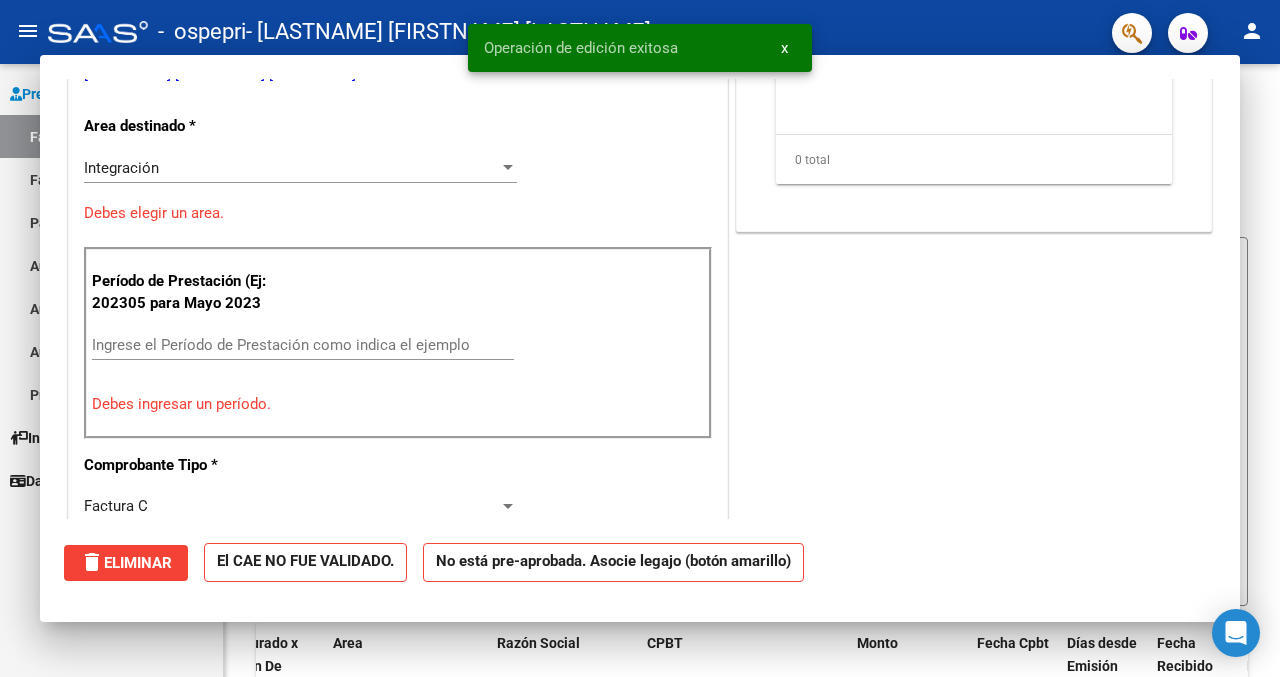 scroll, scrollTop: 328, scrollLeft: 0, axis: vertical 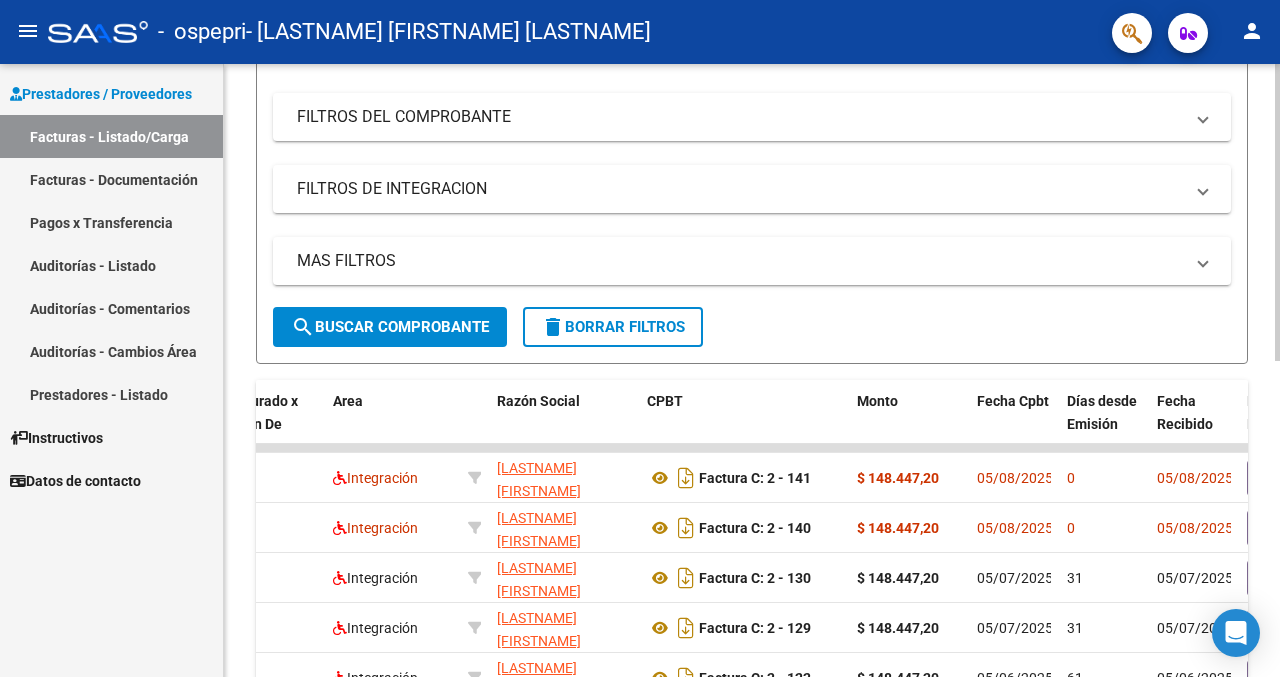 click on "Video tutorial   PRESTADORES -> Listado de CPBTs Emitidos por Prestadores / Proveedores (alt+q)   Cargar Comprobante
cloud_download  CSV  cloud_download  EXCEL  cloud_download  Estandar   Descarga Masiva
Filtros Id Area Area Todos Confirmado   Mostrar totalizadores   FILTROS DEL COMPROBANTE  Comprobante Tipo Comprobante Tipo Start date – End date Fec. Comprobante Desde / Hasta Días Emisión Desde(cant. días) Días Emisión Hasta(cant. días) CUIT / Razón Social Pto. Venta Nro. Comprobante Código SSS CAE Válido CAE Válido Todos Cargado Módulo Hosp. Todos Tiene facturacion Apócrifa Hospital Refes  FILTROS DE INTEGRACION  Período De Prestación Campos del Archivo de Rendición Devuelto x SSS (dr_envio) Todos Rendido x SSS (dr_envio) Tipo de Registro Tipo de Registro Período Presentación Período Presentación Campos del Legajo Asociado (preaprobación) Afiliado Legajo (cuil/nombre) Todos Solo facturas preaprobadas  MAS FILTROS  Todos Con Doc. Respaldatoria Todos Con Trazabilidad Todos – – 0" 